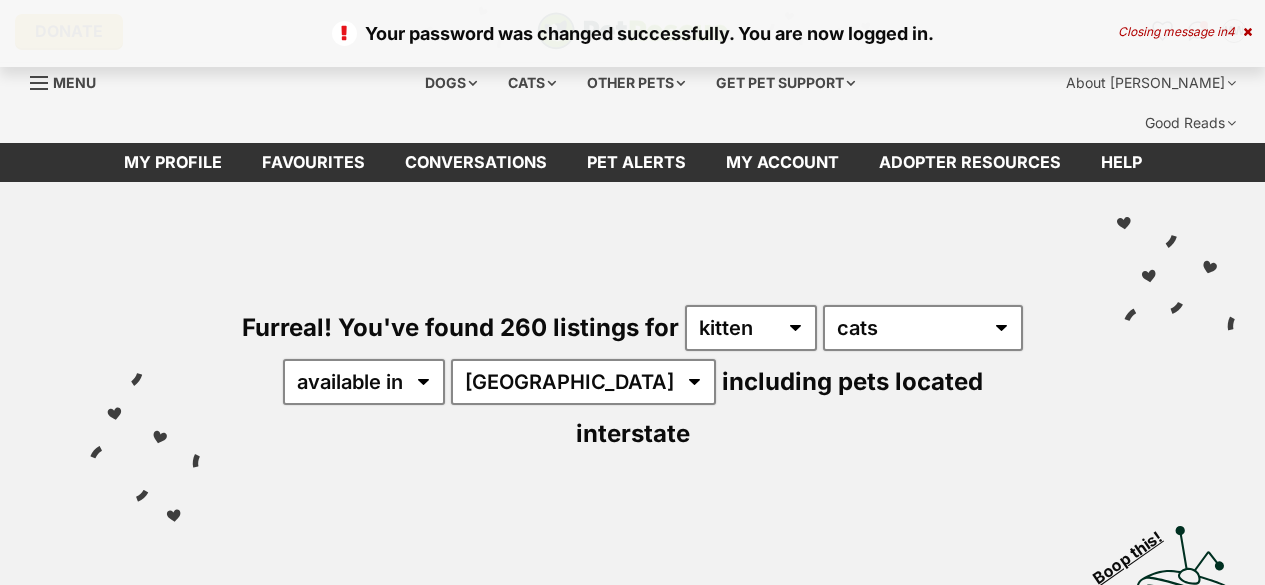 scroll, scrollTop: 0, scrollLeft: 0, axis: both 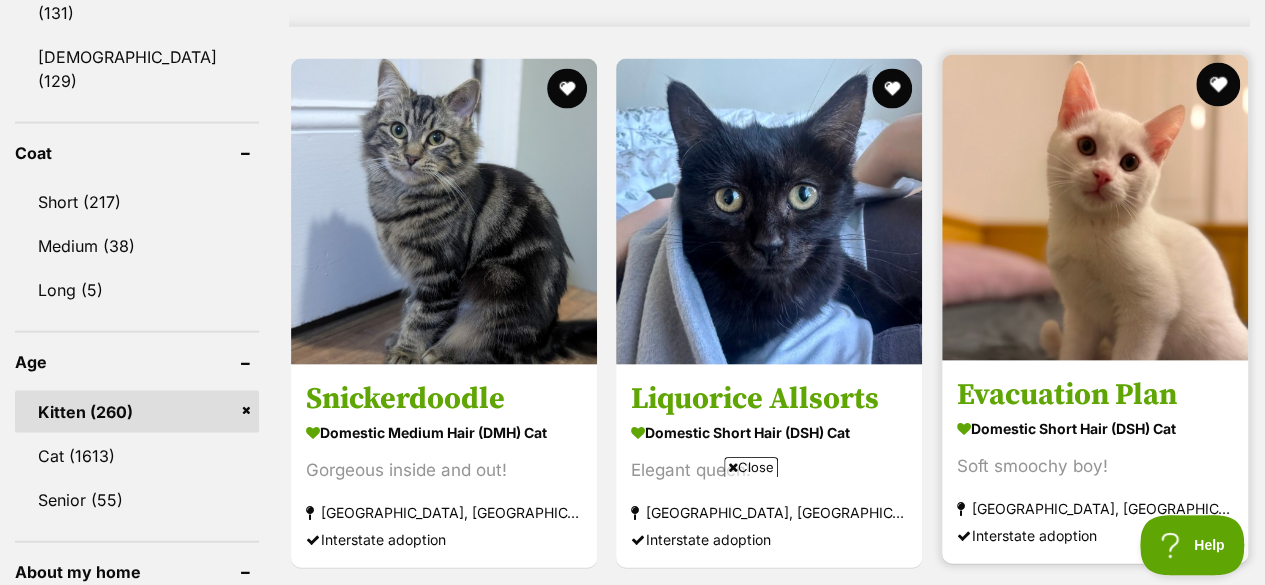 click at bounding box center [1218, 85] 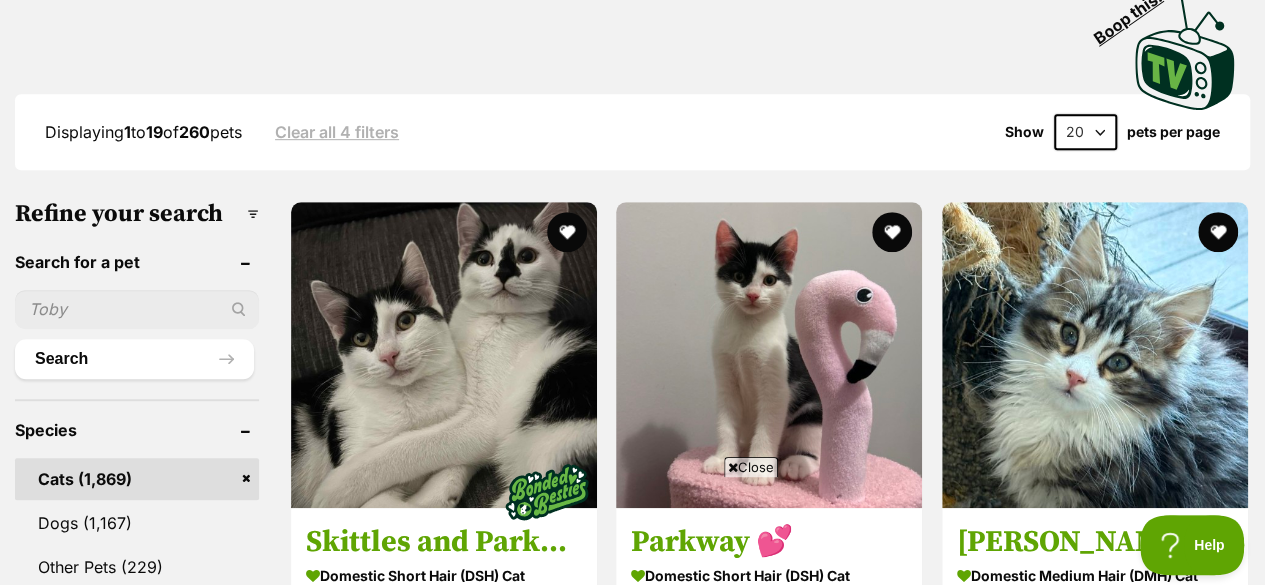 scroll, scrollTop: 555, scrollLeft: 0, axis: vertical 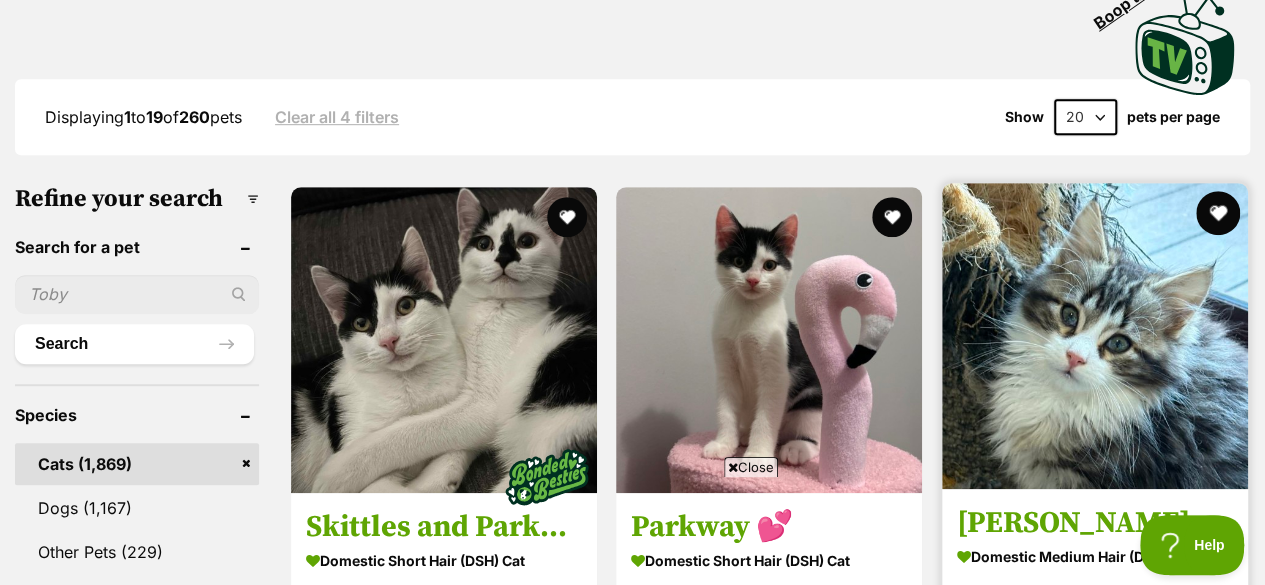 click at bounding box center (1218, 213) 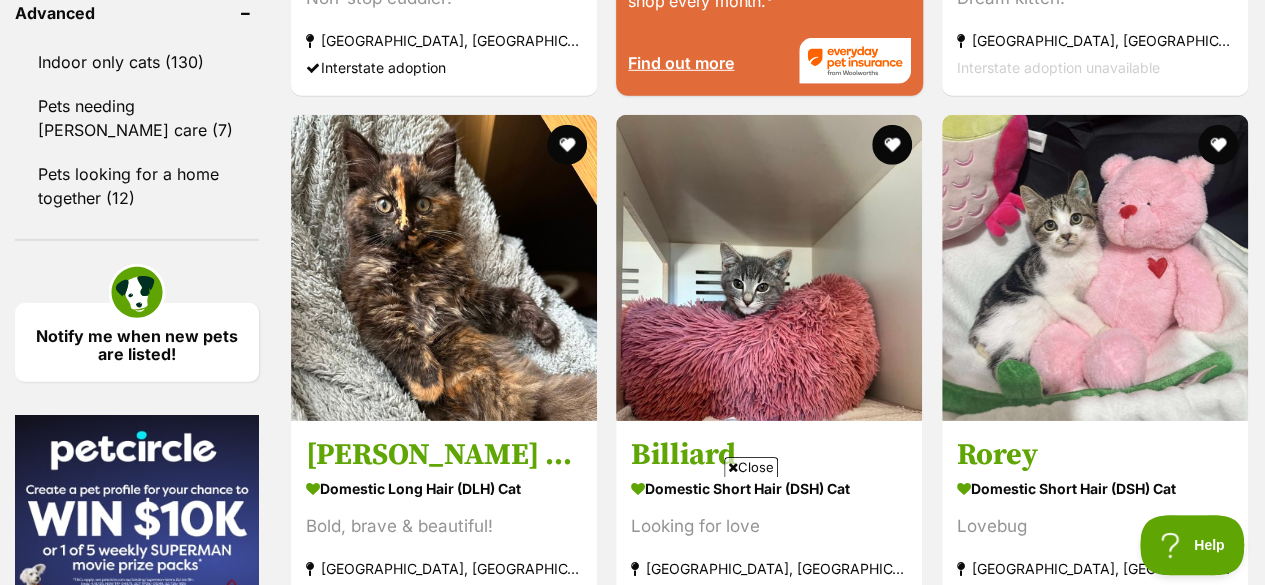 scroll, scrollTop: 2960, scrollLeft: 0, axis: vertical 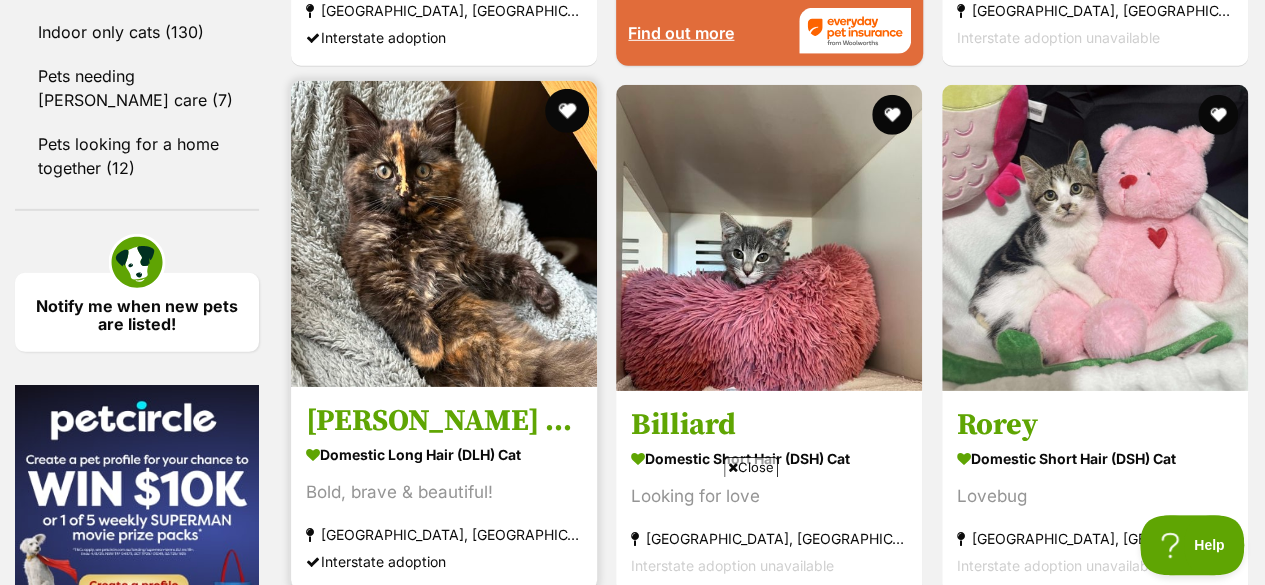 click at bounding box center (567, 111) 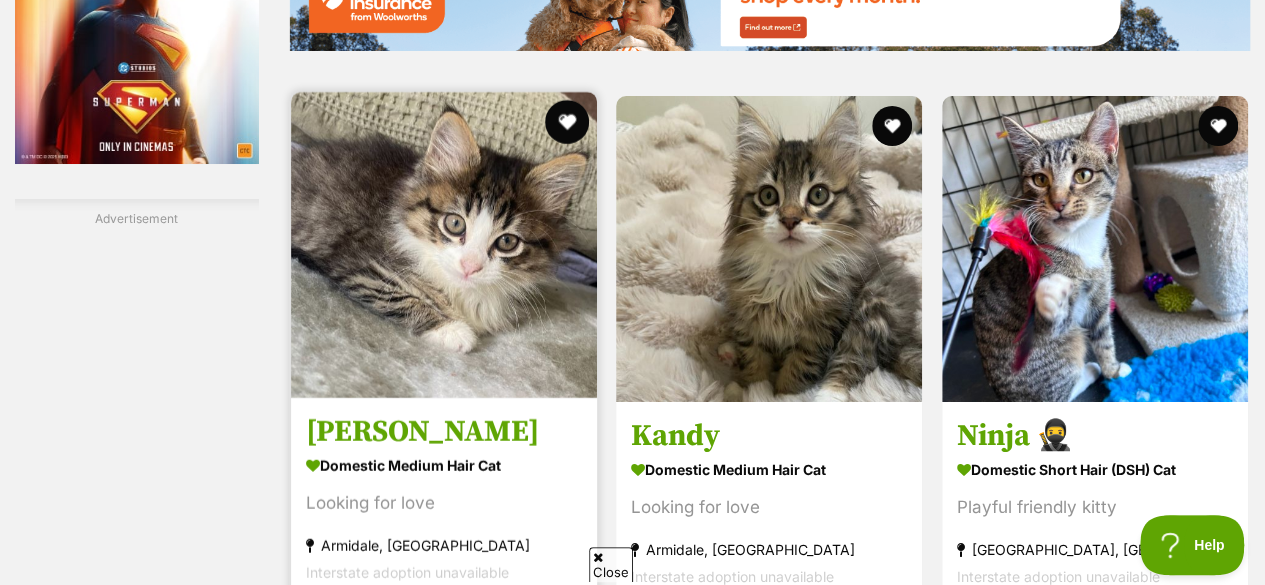 scroll, scrollTop: 0, scrollLeft: 0, axis: both 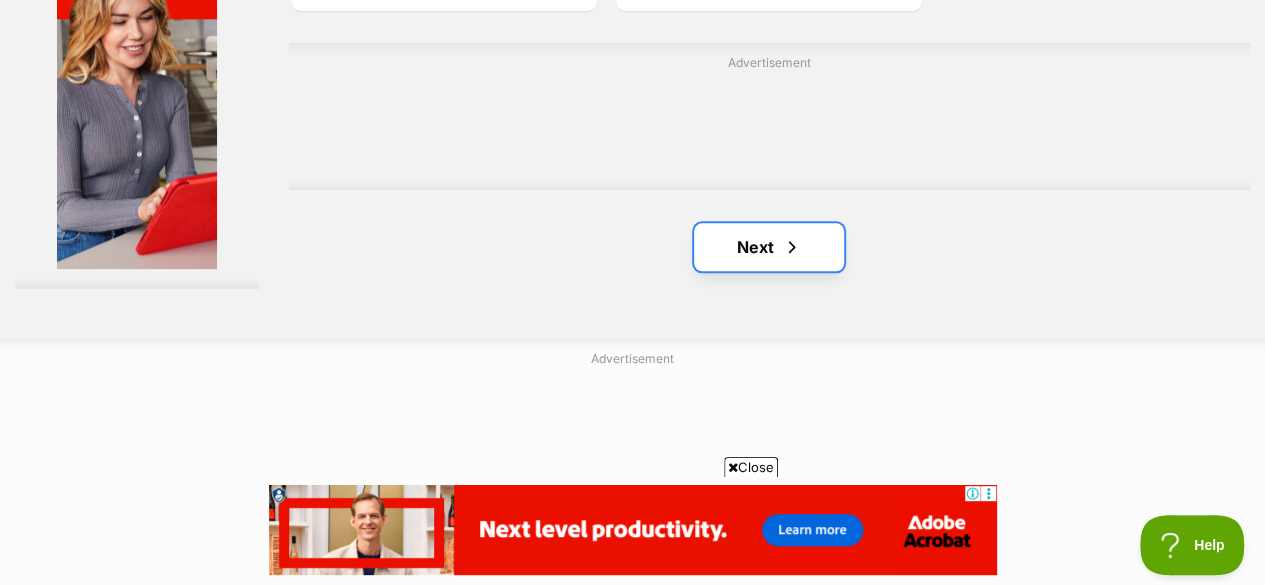 click on "Next" at bounding box center [769, 247] 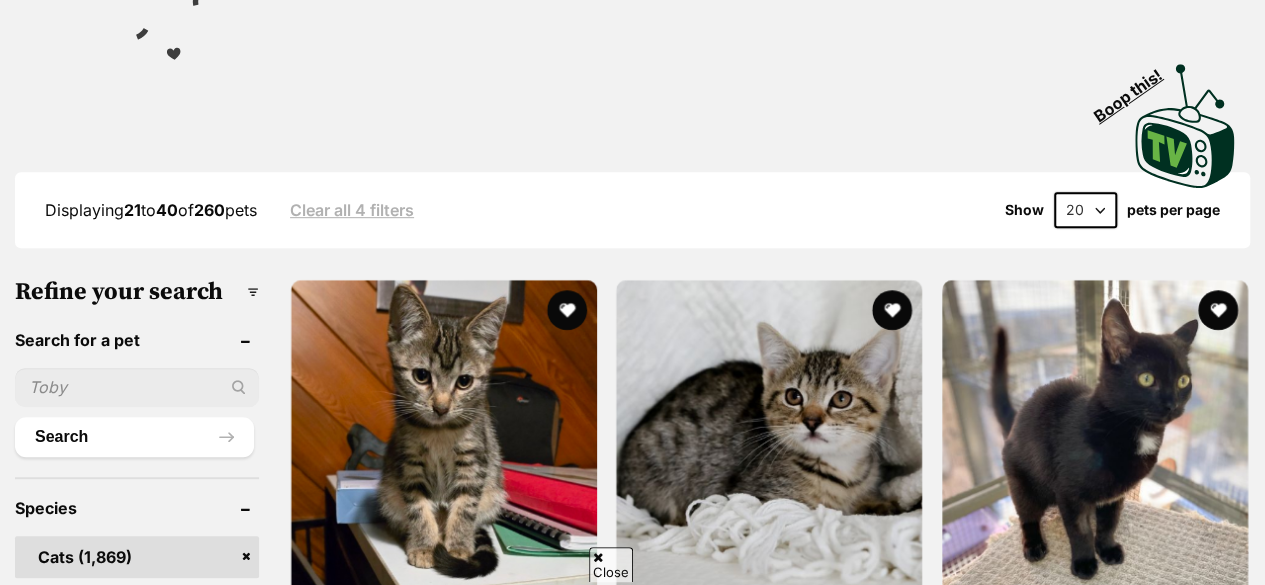 scroll, scrollTop: 462, scrollLeft: 0, axis: vertical 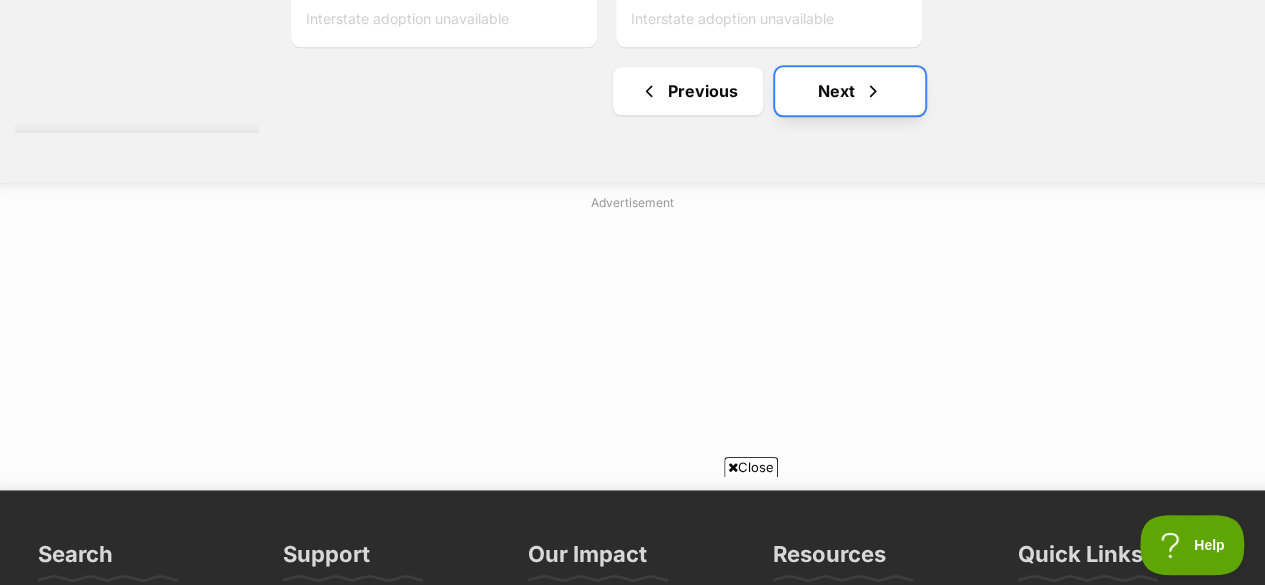 click on "Next" at bounding box center [850, 91] 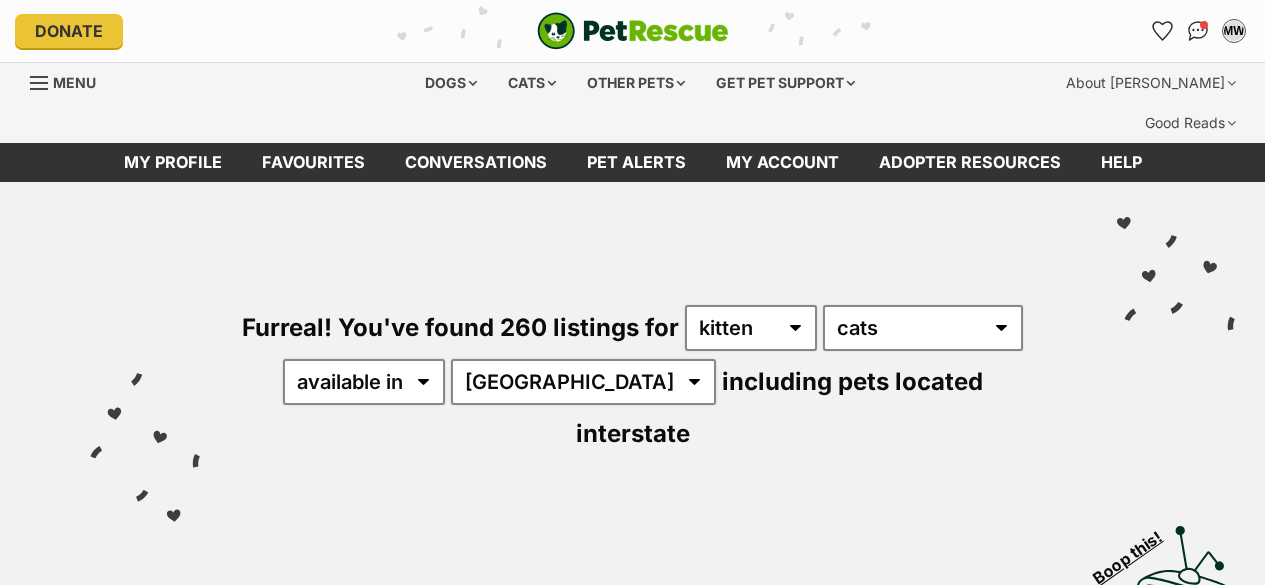 scroll, scrollTop: 401, scrollLeft: 0, axis: vertical 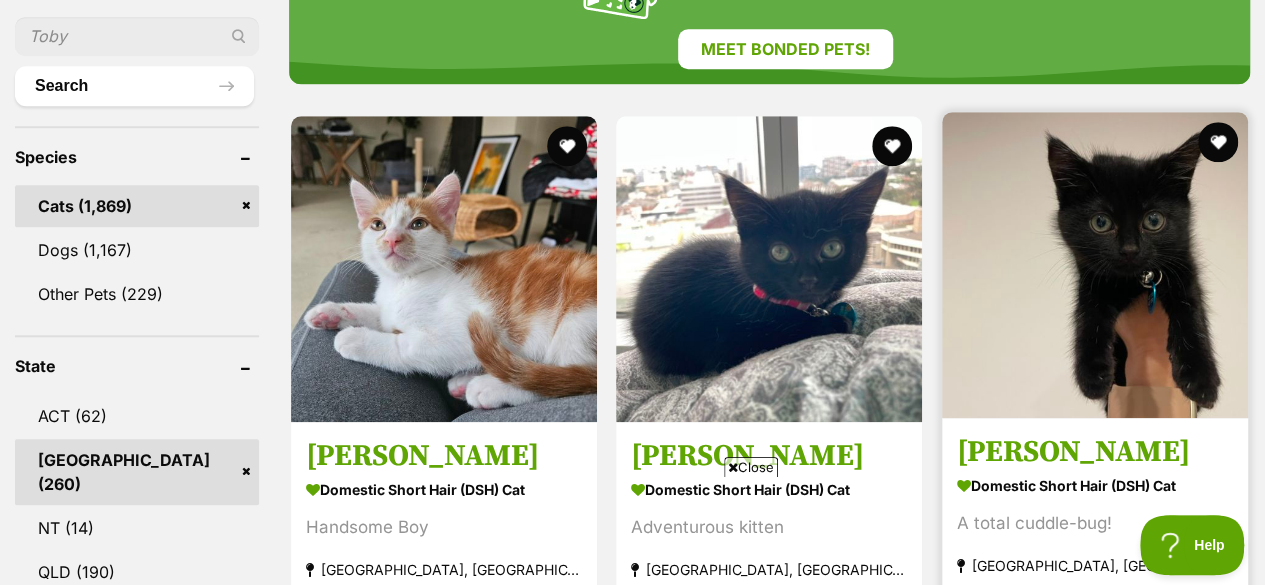click at bounding box center [1095, 265] 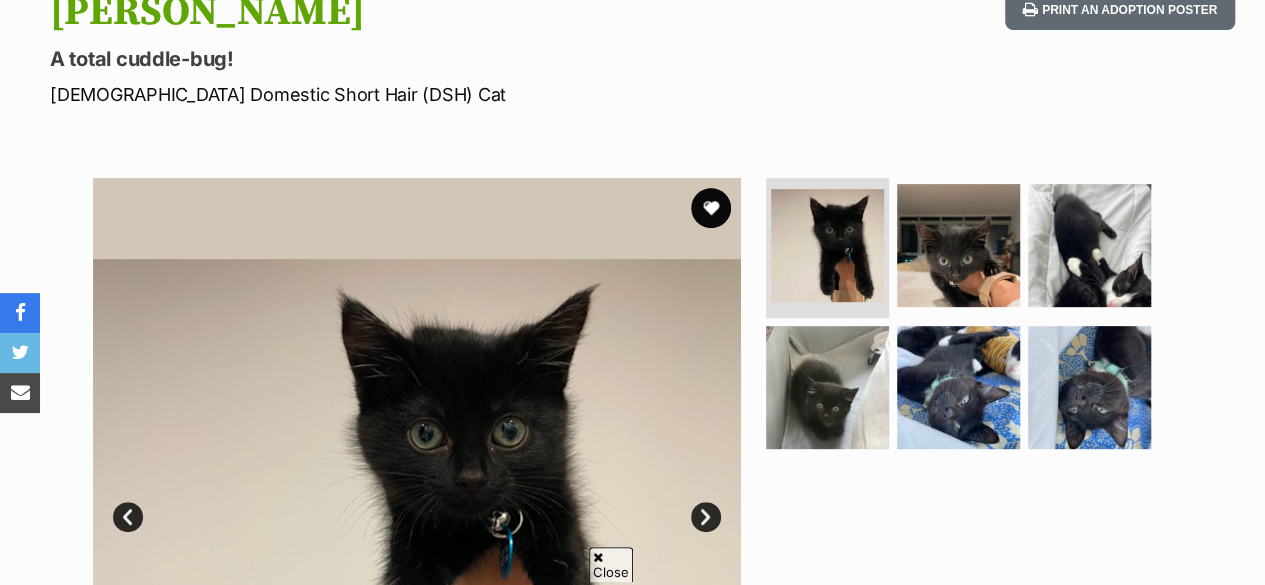 scroll, scrollTop: 0, scrollLeft: 0, axis: both 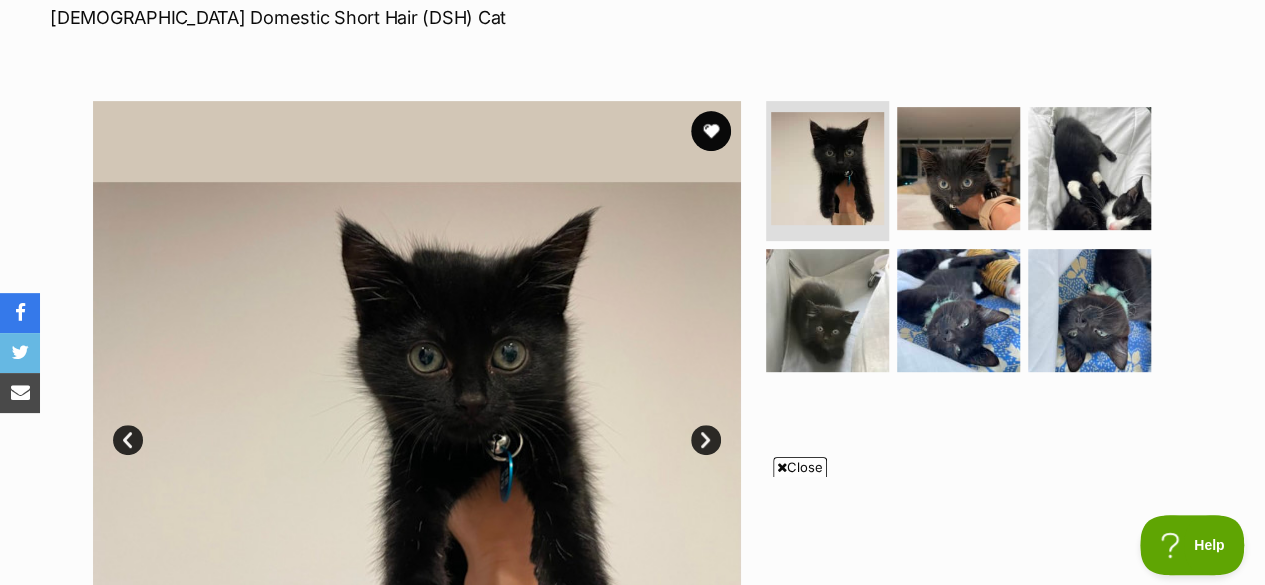 click on "Next" at bounding box center [706, 440] 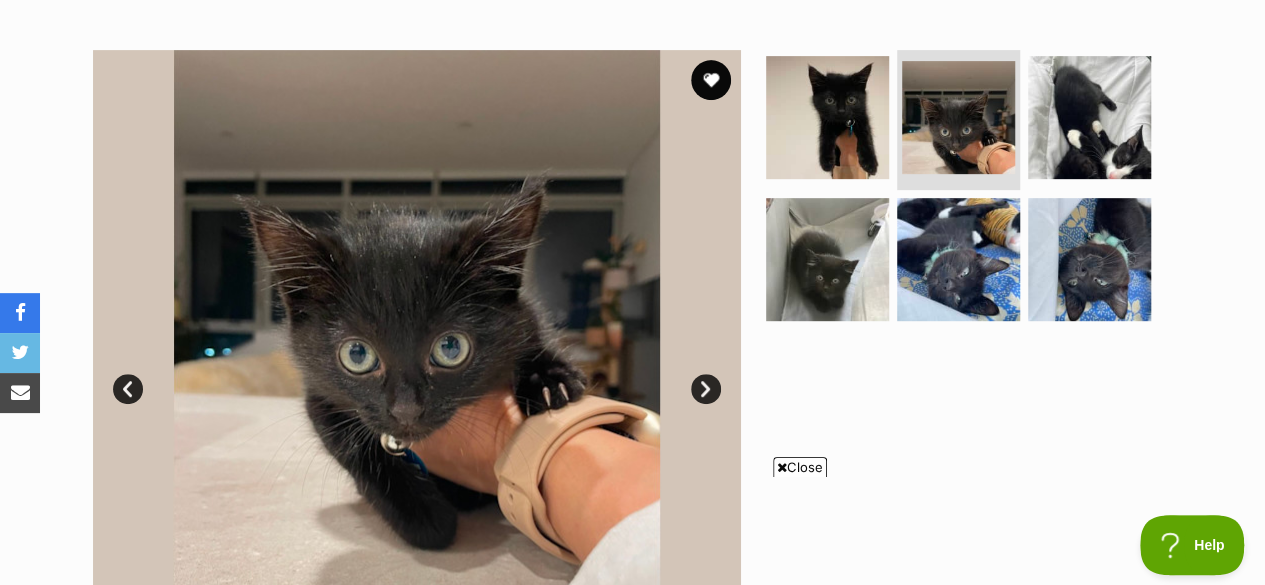 scroll, scrollTop: 423, scrollLeft: 0, axis: vertical 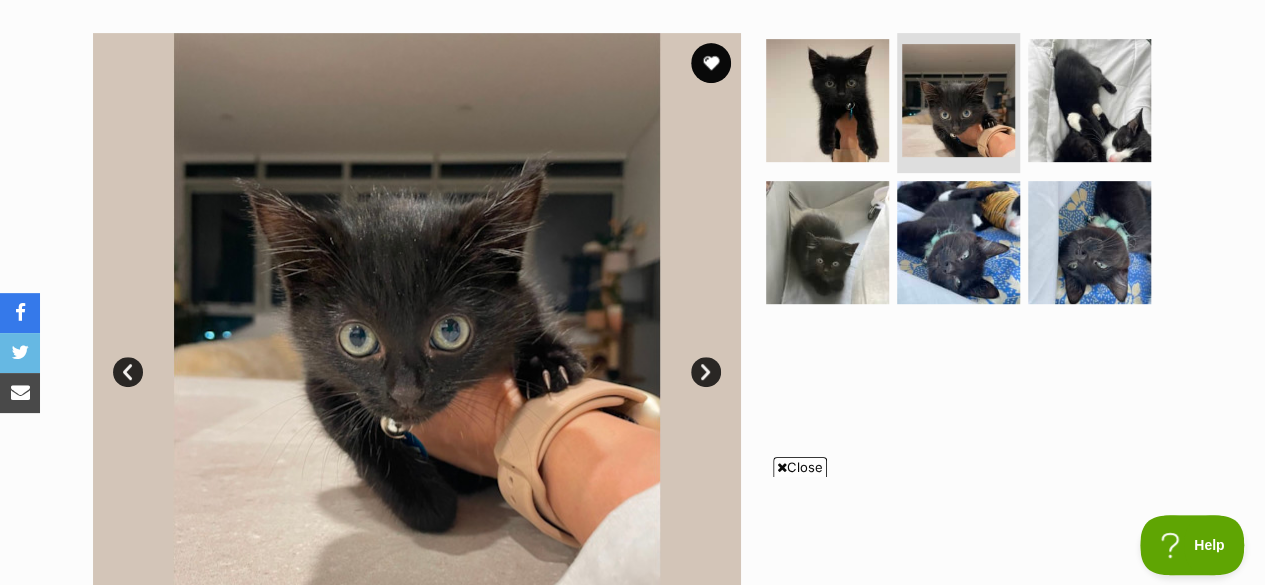click on "Next" at bounding box center [706, 372] 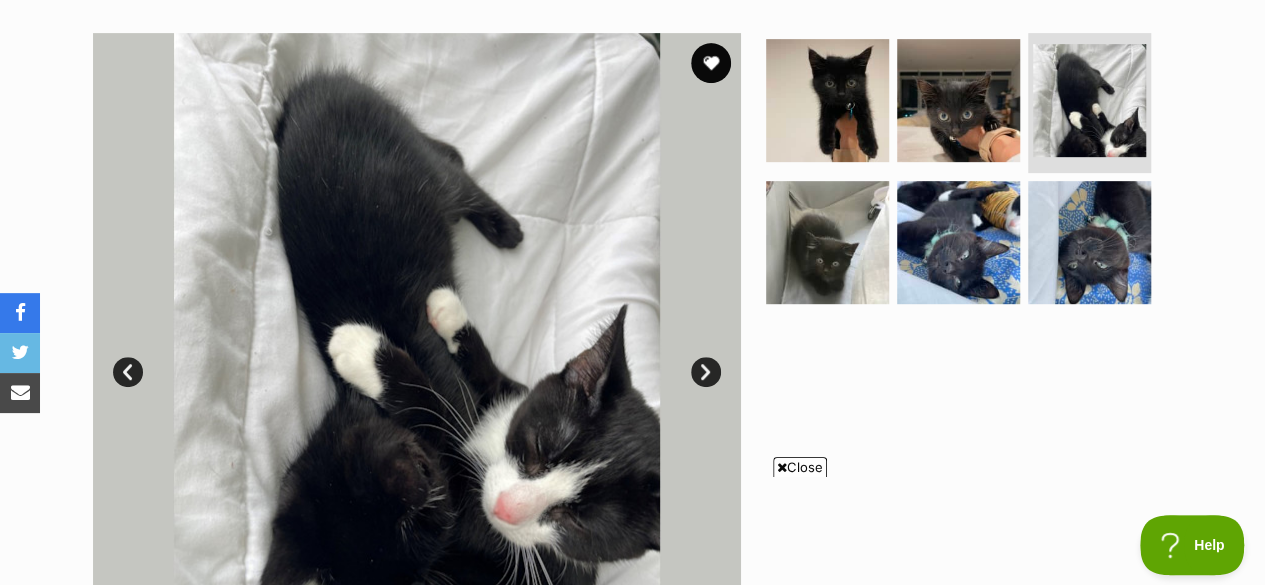 click on "Next" at bounding box center (706, 372) 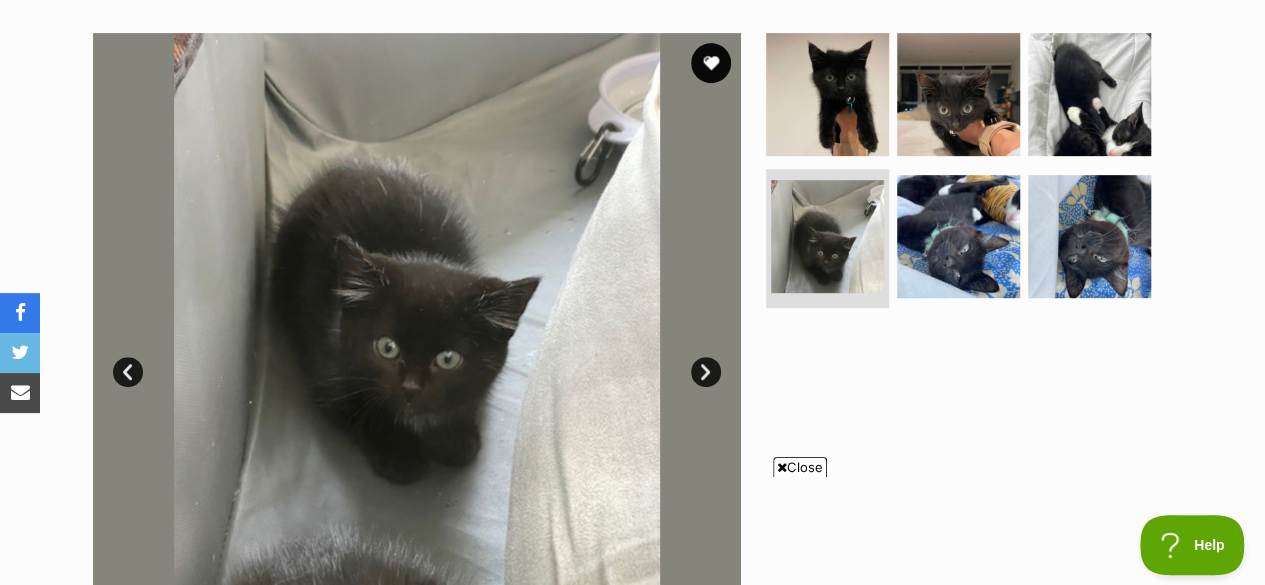 click on "Next" at bounding box center (706, 372) 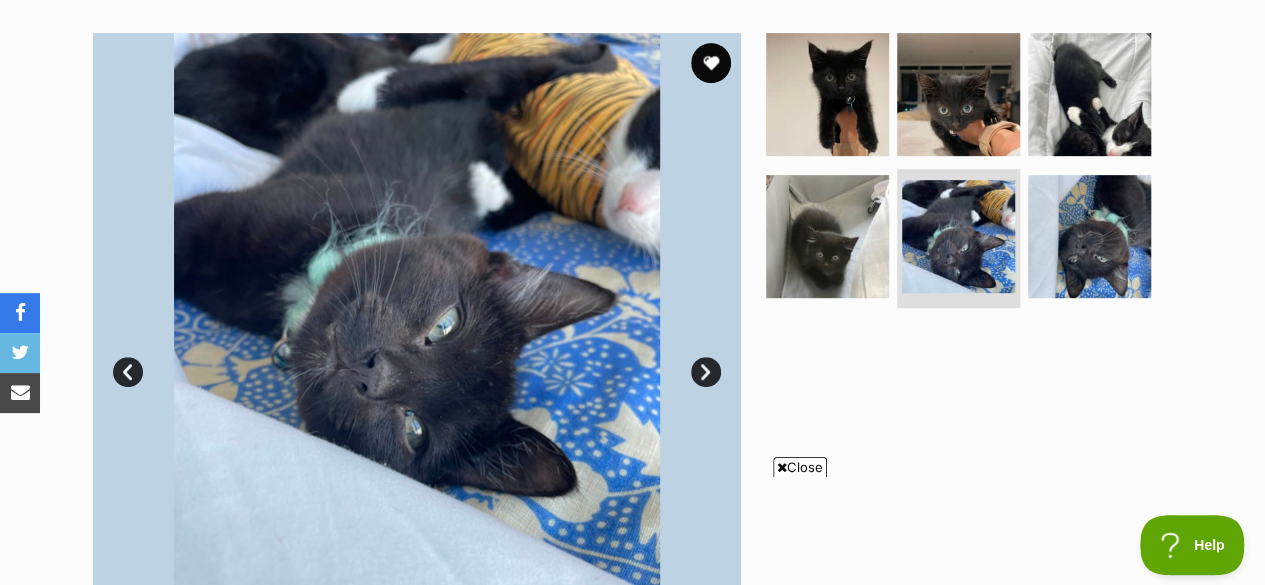 click on "Next" at bounding box center (706, 372) 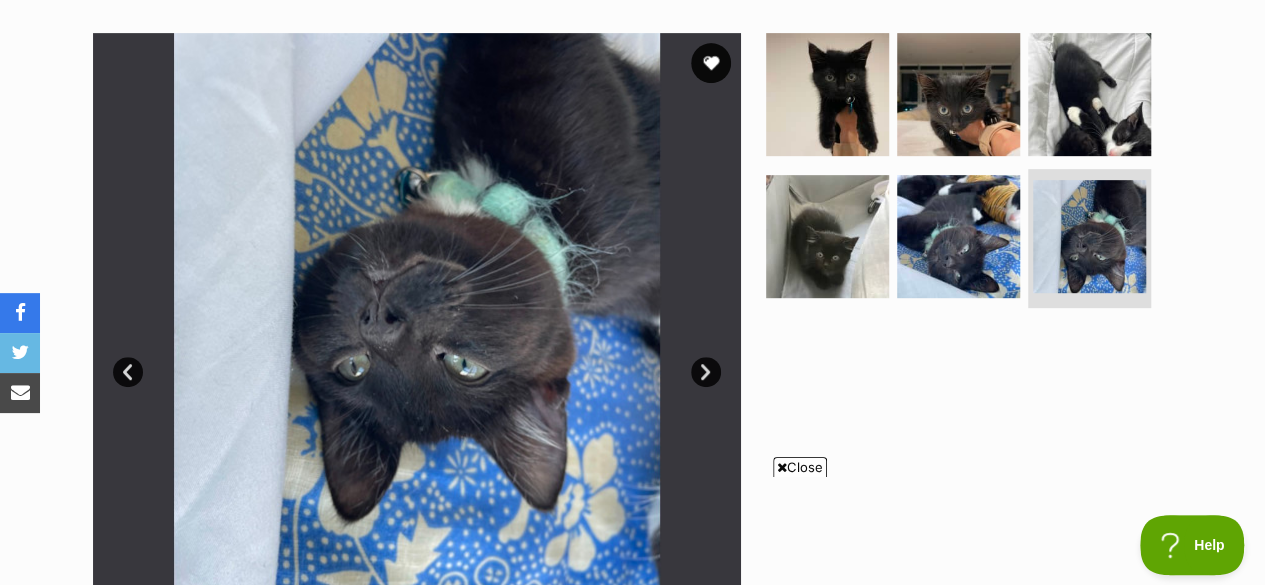 click on "Next" at bounding box center (706, 372) 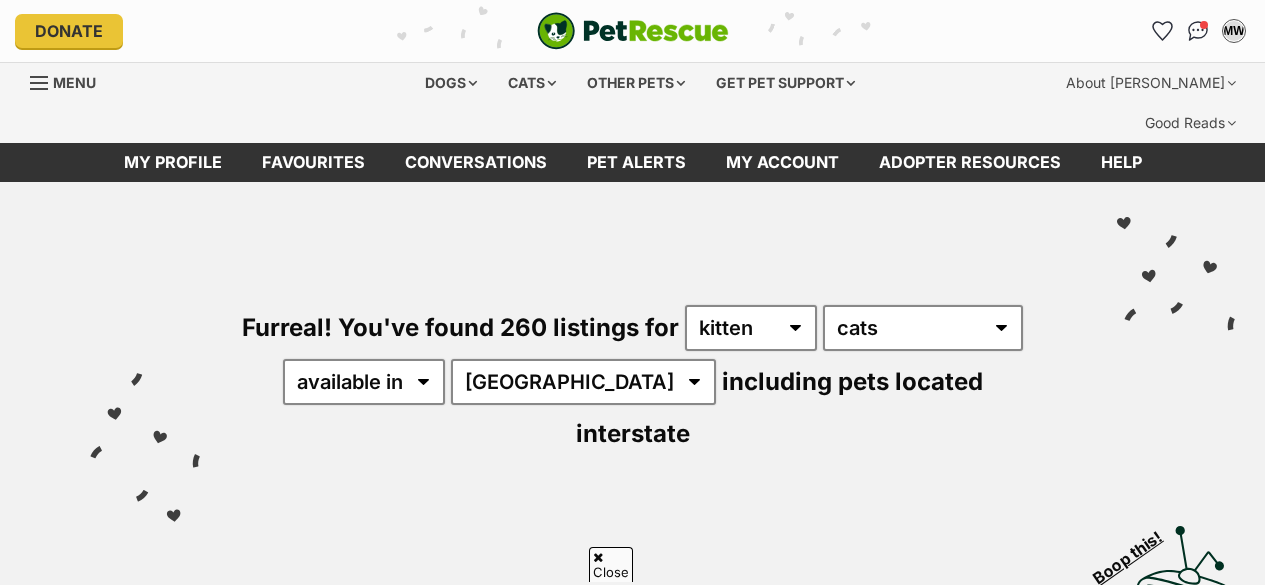 scroll, scrollTop: 802, scrollLeft: 0, axis: vertical 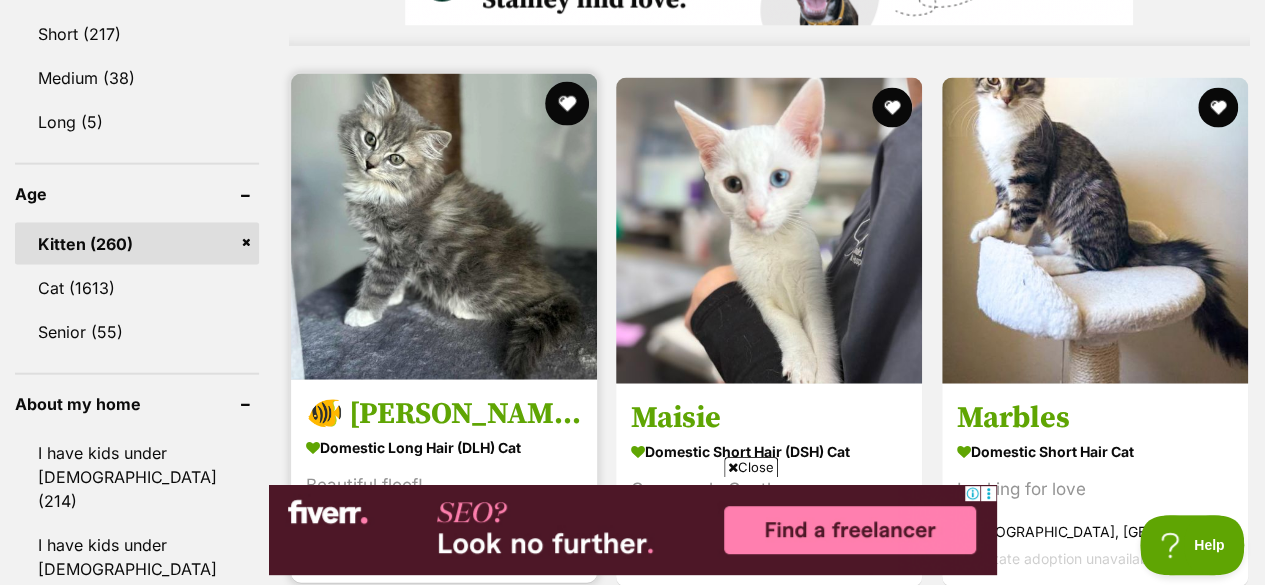 click at bounding box center [567, 104] 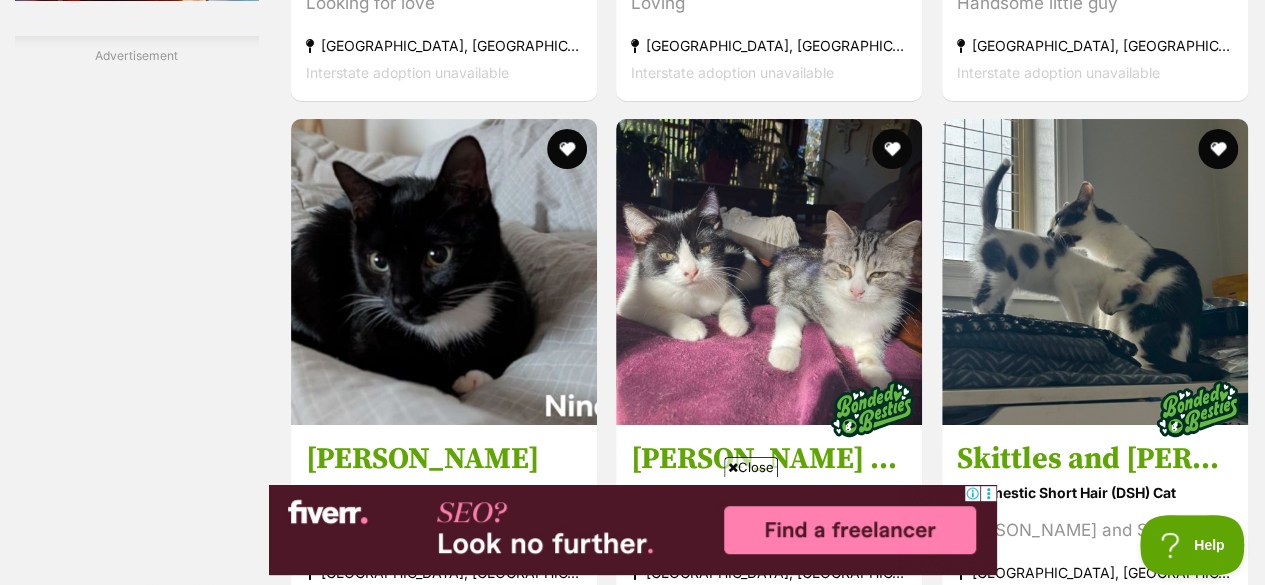 scroll, scrollTop: 4358, scrollLeft: 0, axis: vertical 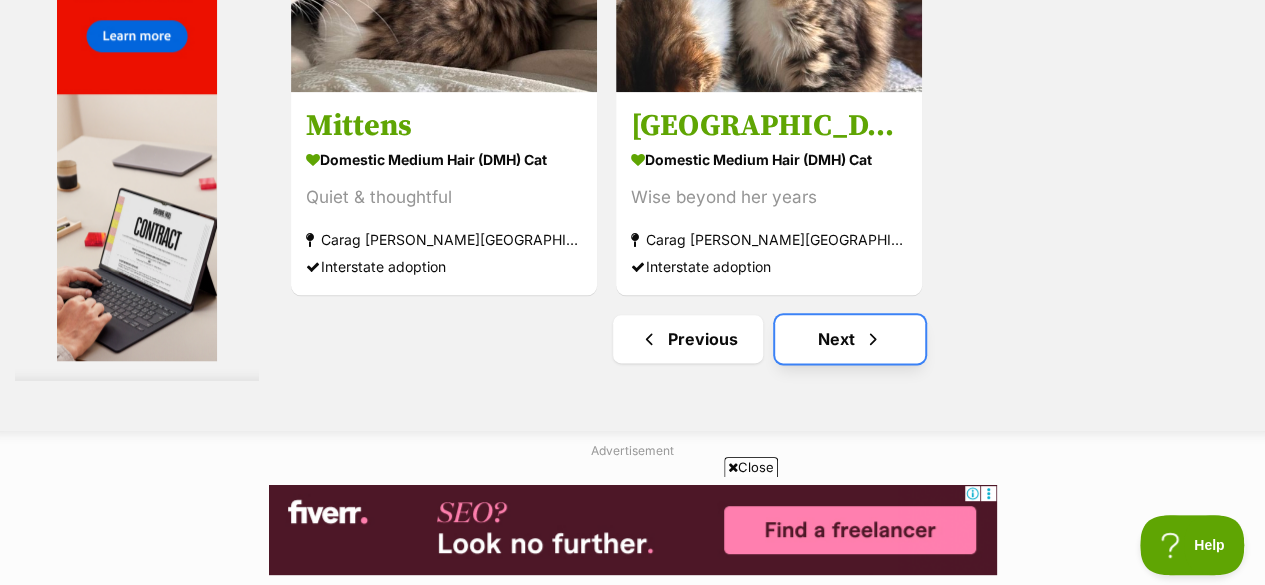 click on "Next" at bounding box center (850, 339) 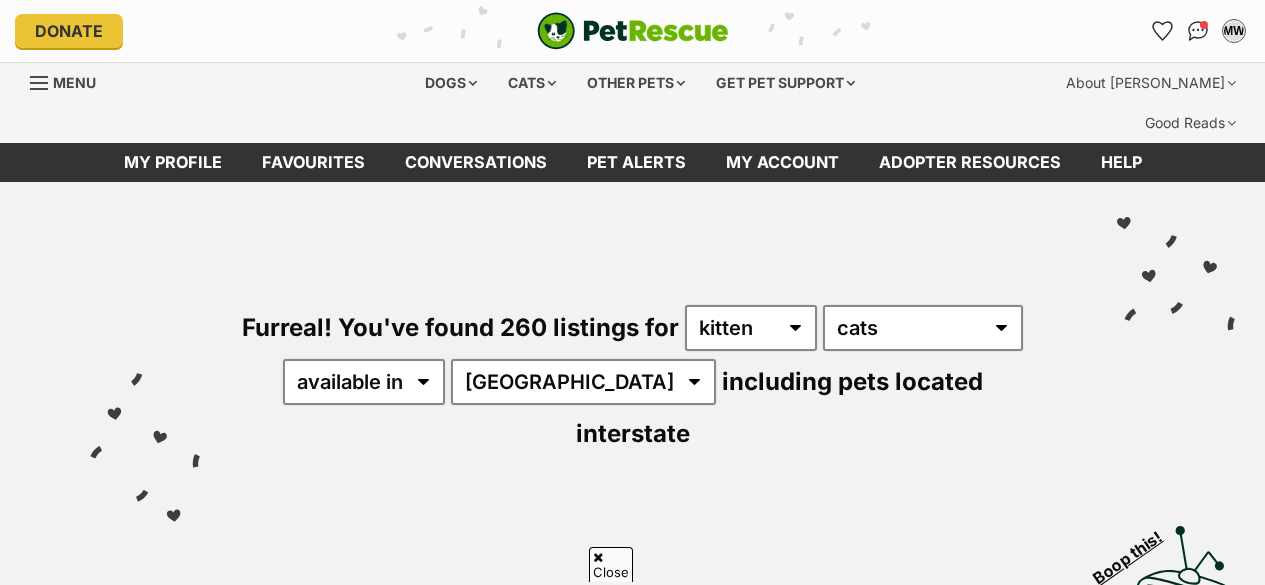 scroll, scrollTop: 430, scrollLeft: 0, axis: vertical 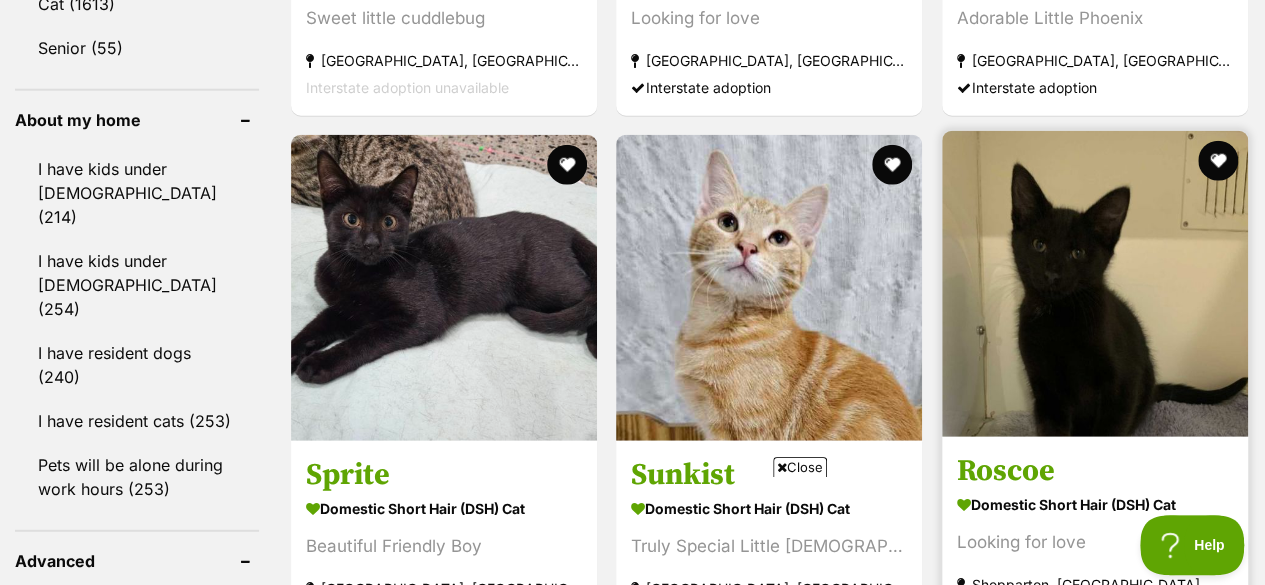 click at bounding box center (1095, 284) 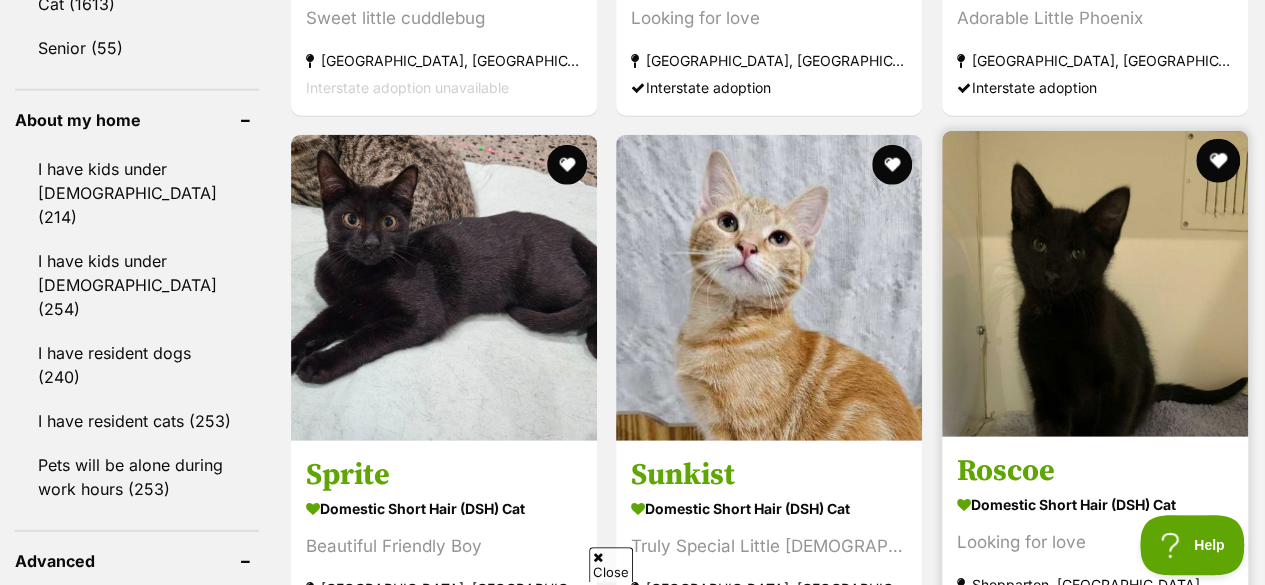 click at bounding box center [1218, 161] 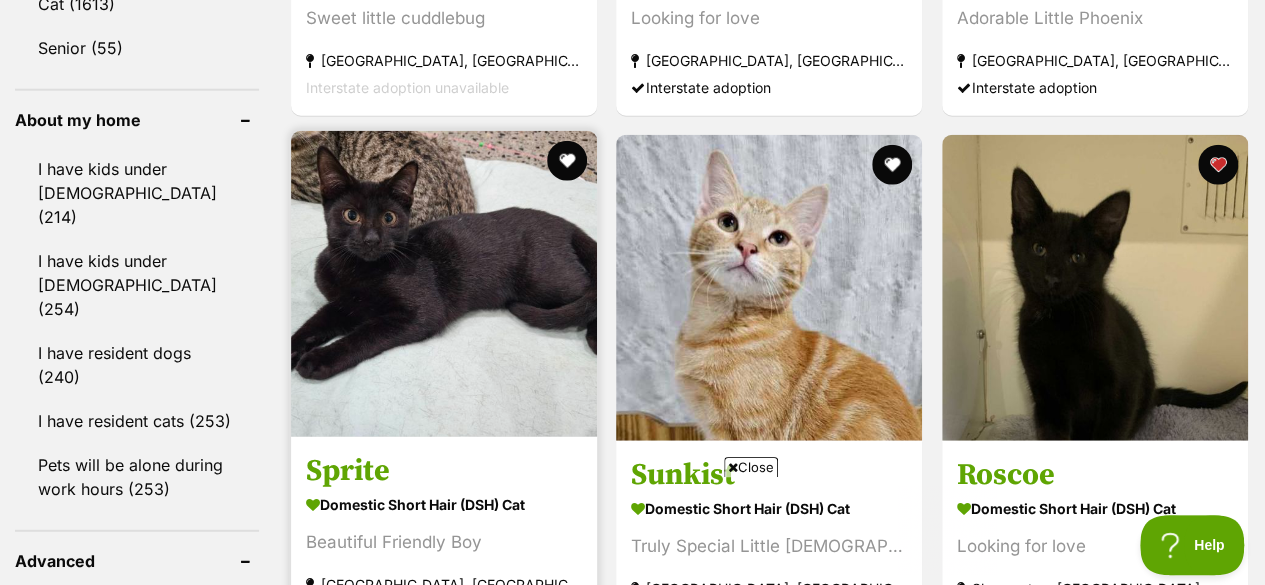 scroll, scrollTop: 0, scrollLeft: 0, axis: both 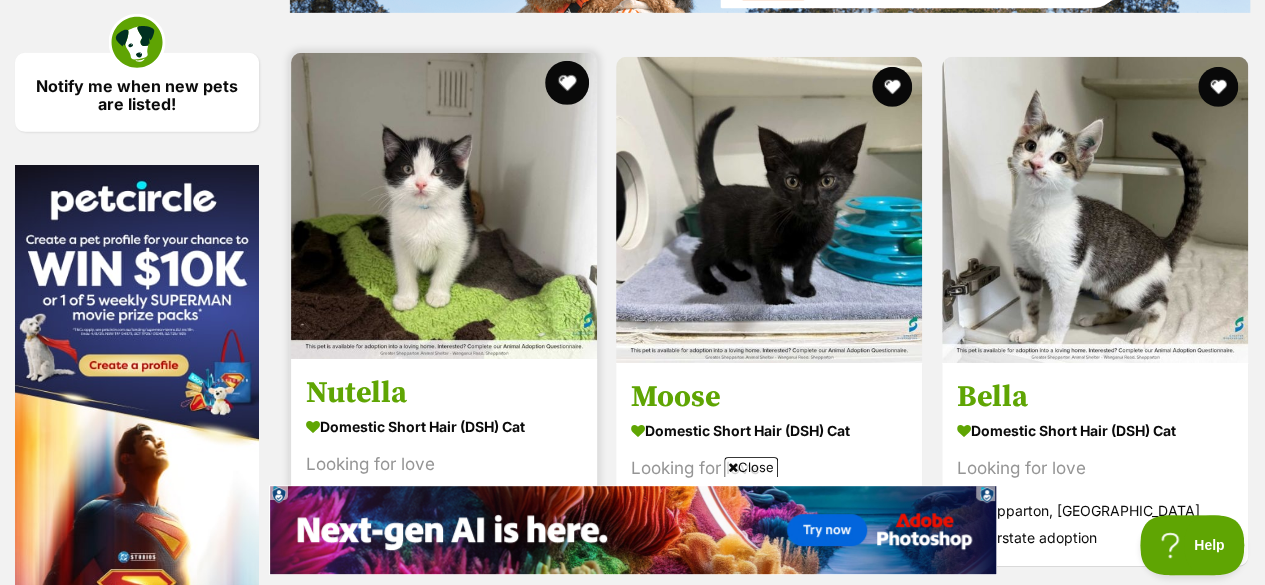 click at bounding box center [567, 83] 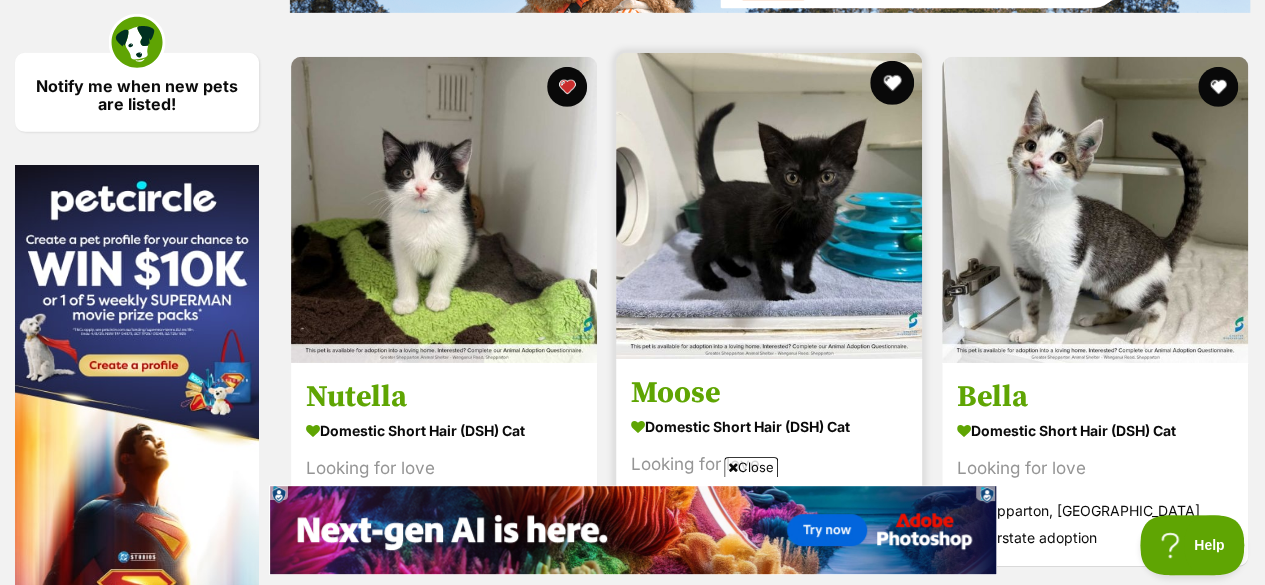 click at bounding box center (893, 83) 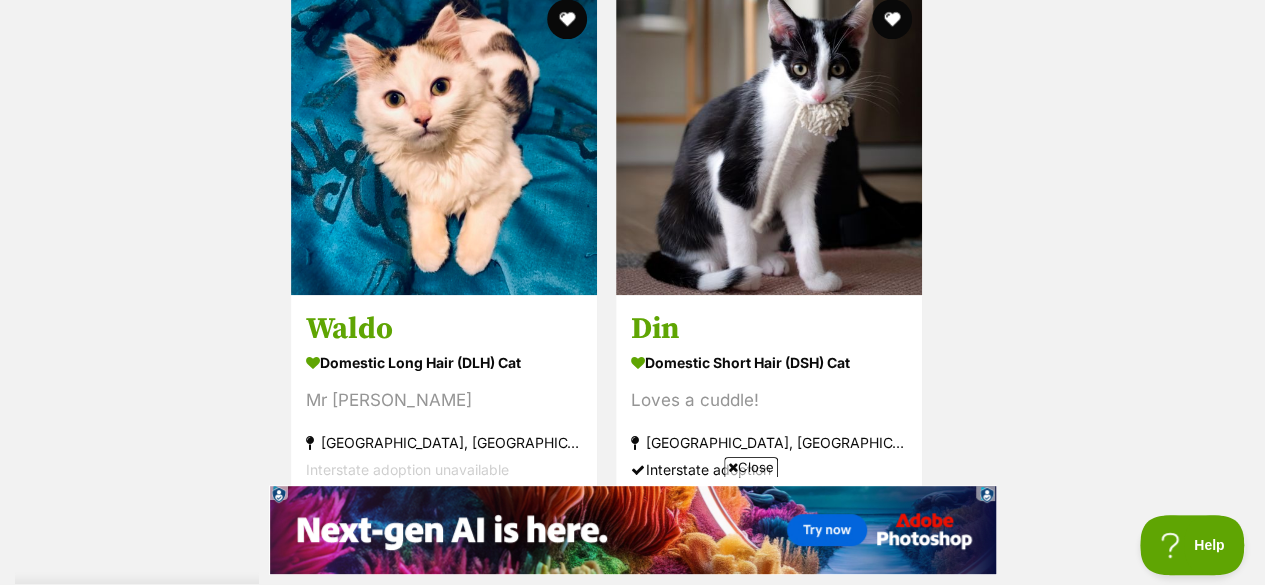 scroll, scrollTop: 4420, scrollLeft: 0, axis: vertical 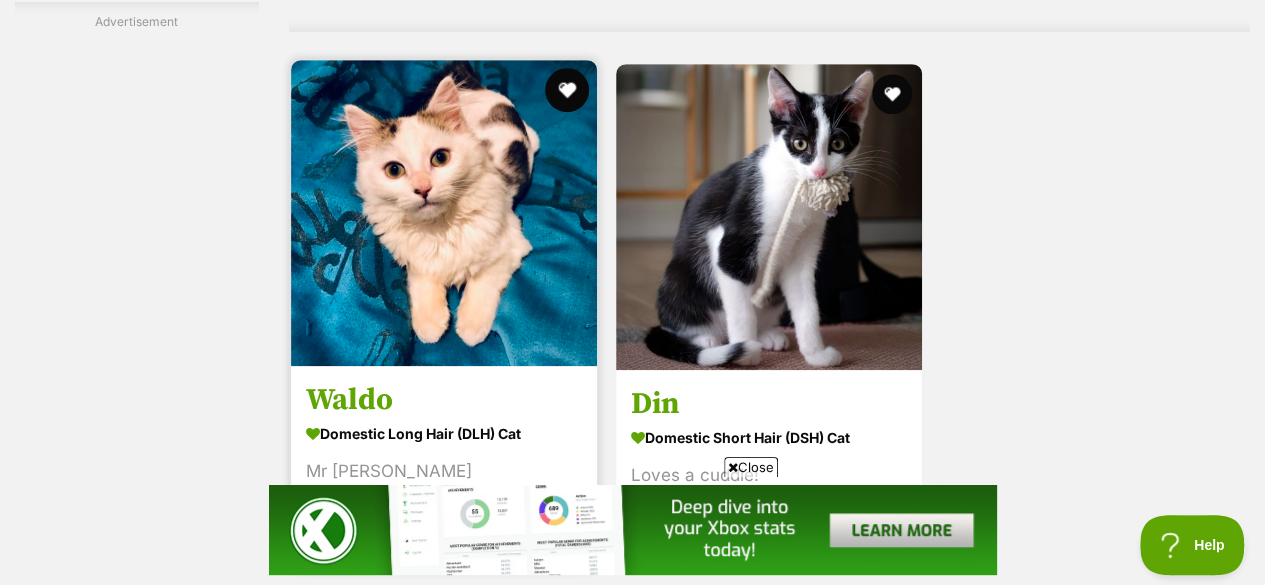 click at bounding box center (567, 90) 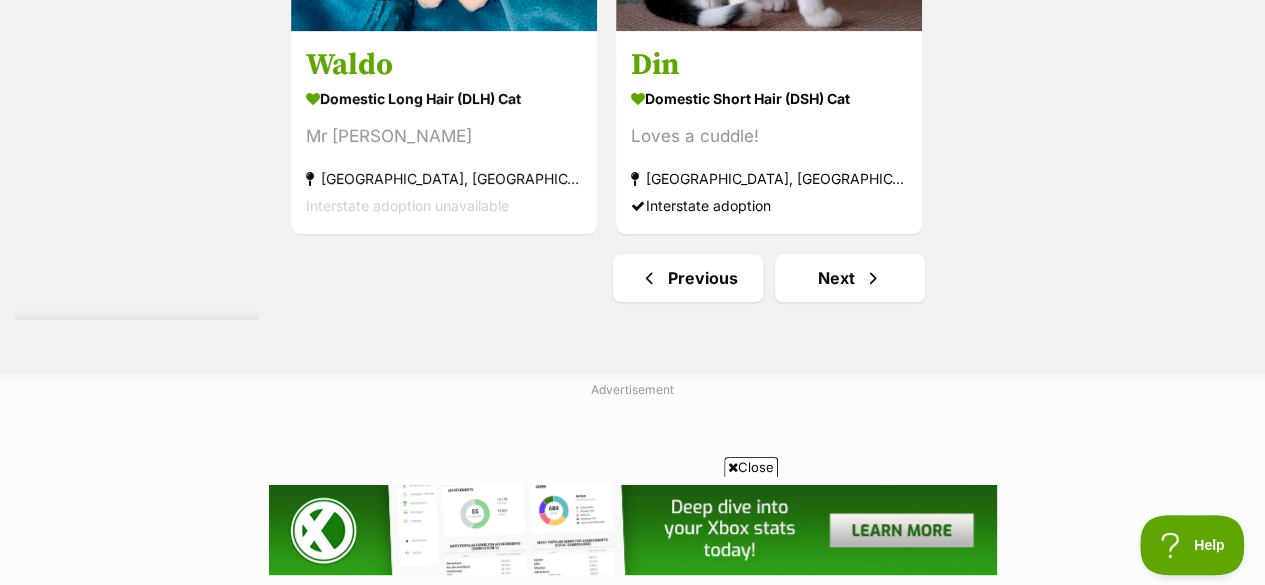 scroll, scrollTop: 4889, scrollLeft: 0, axis: vertical 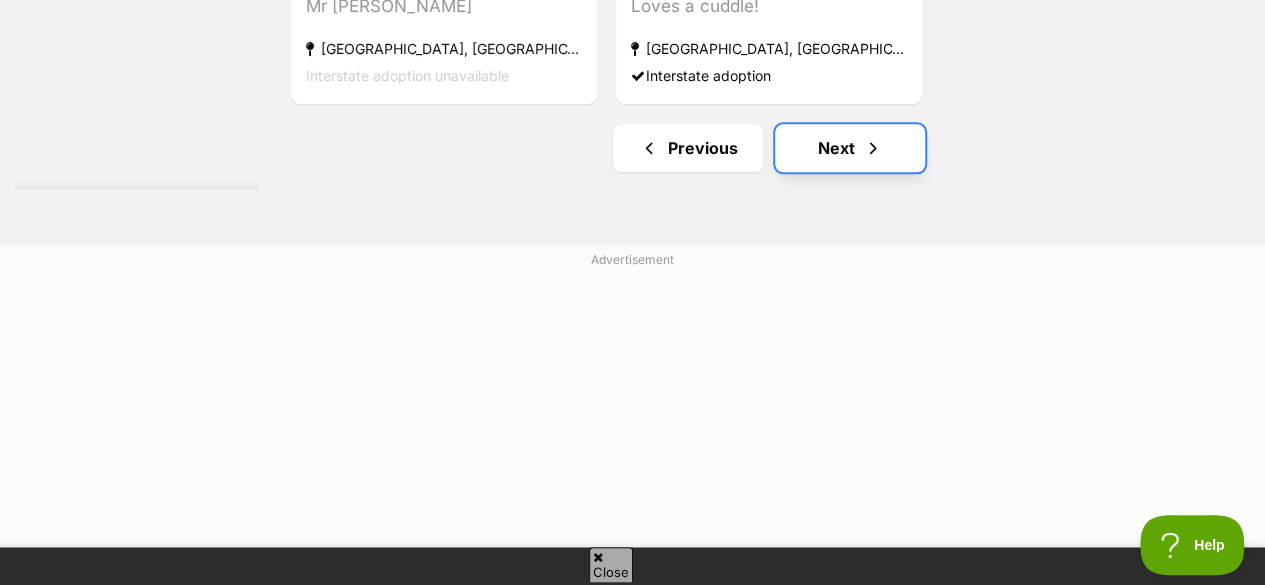 click on "Next" at bounding box center [850, 148] 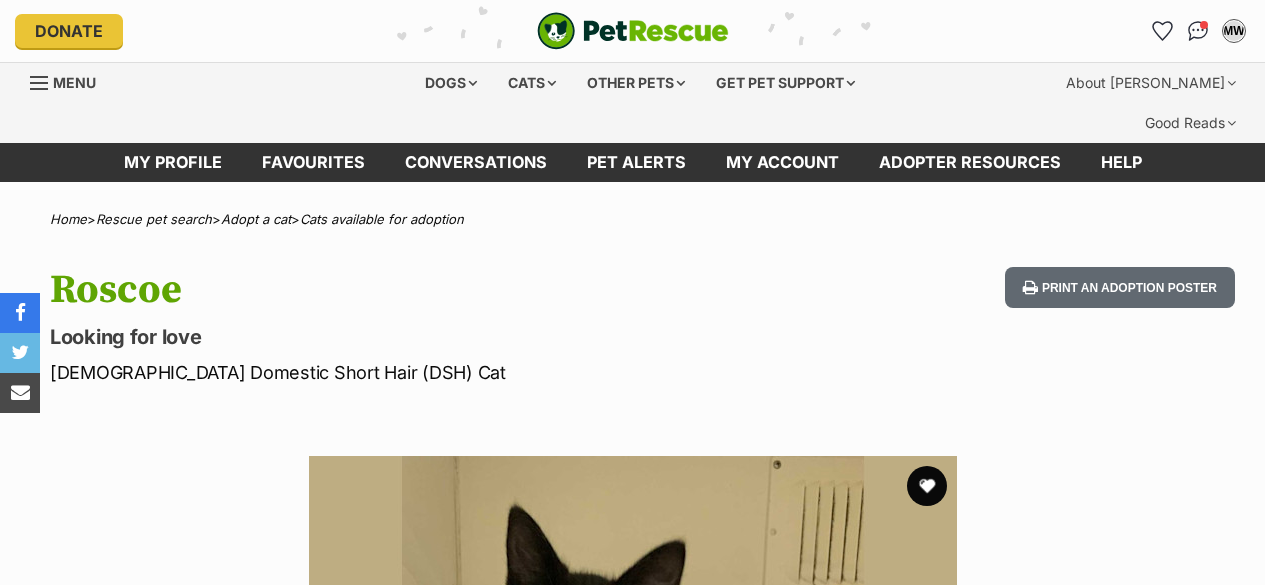 scroll, scrollTop: 0, scrollLeft: 0, axis: both 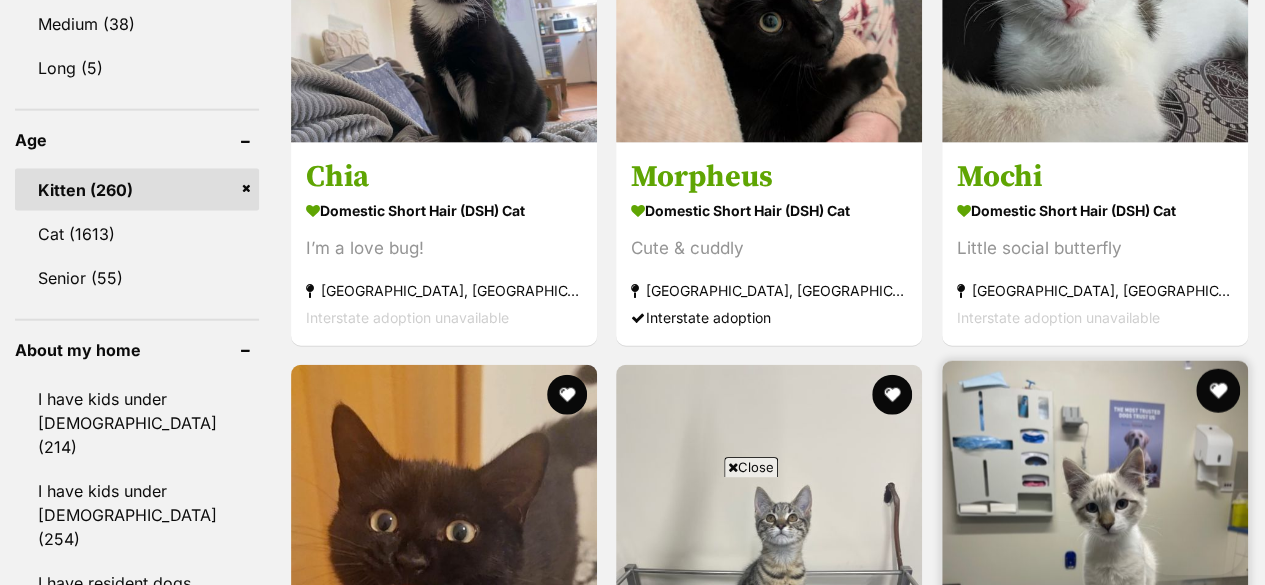 click at bounding box center (1218, 391) 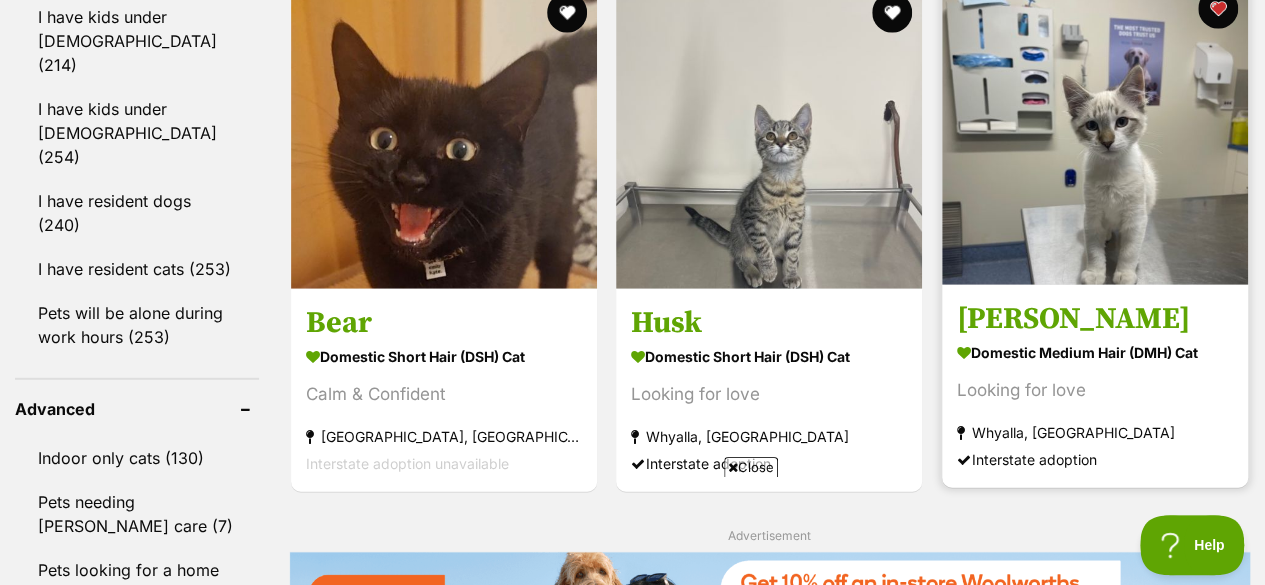 scroll, scrollTop: 2514, scrollLeft: 0, axis: vertical 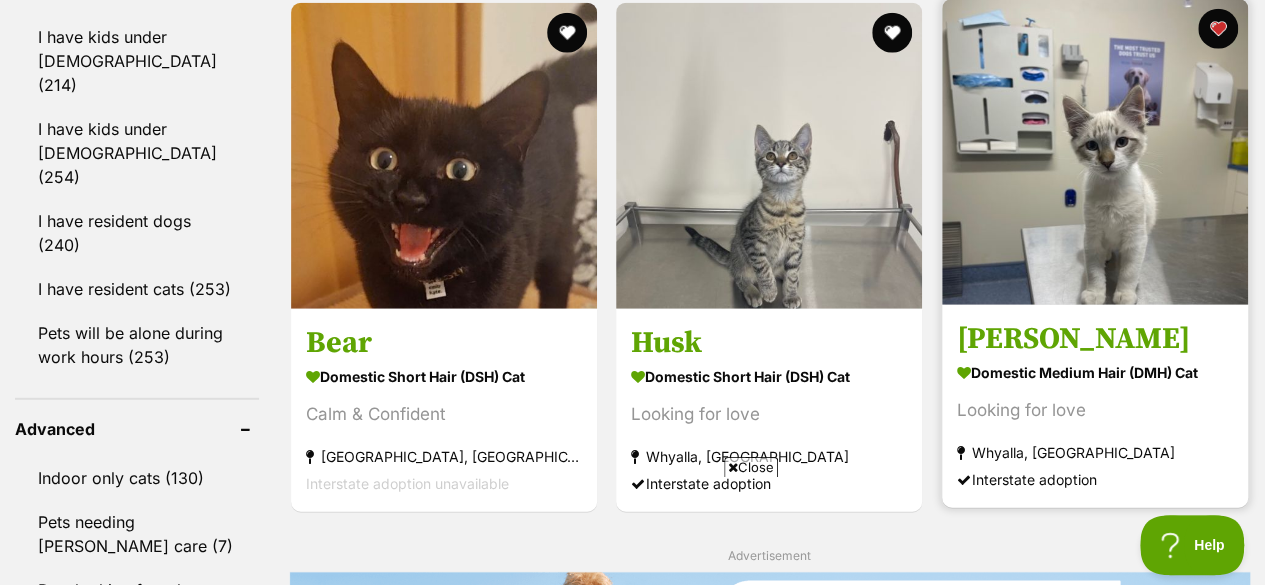 click at bounding box center [1095, 152] 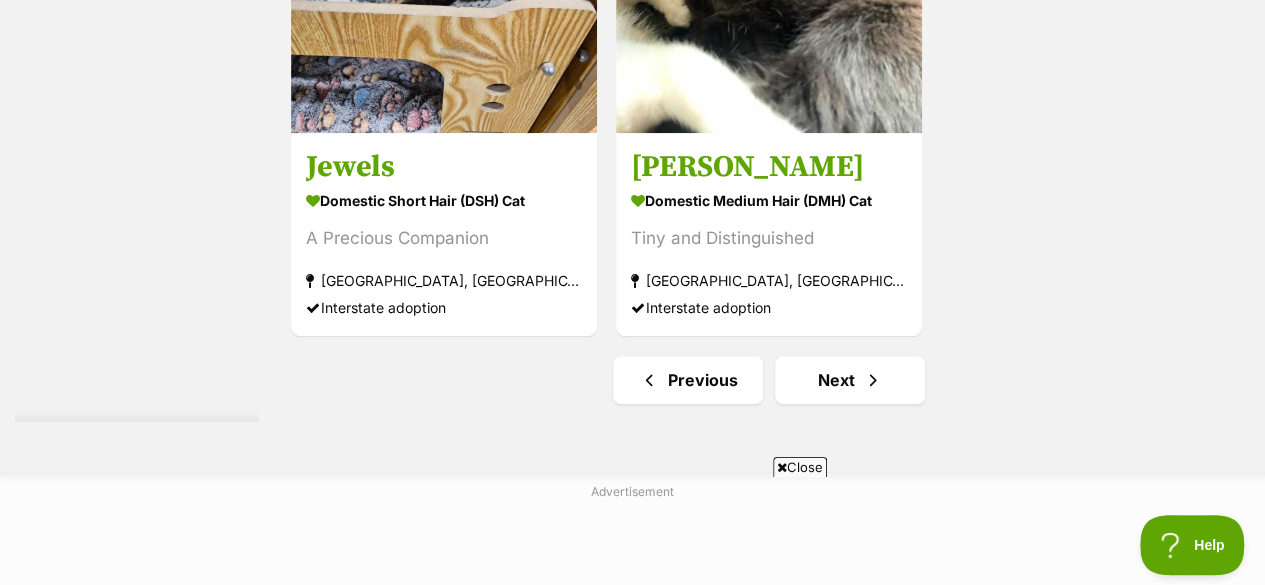scroll, scrollTop: 4649, scrollLeft: 0, axis: vertical 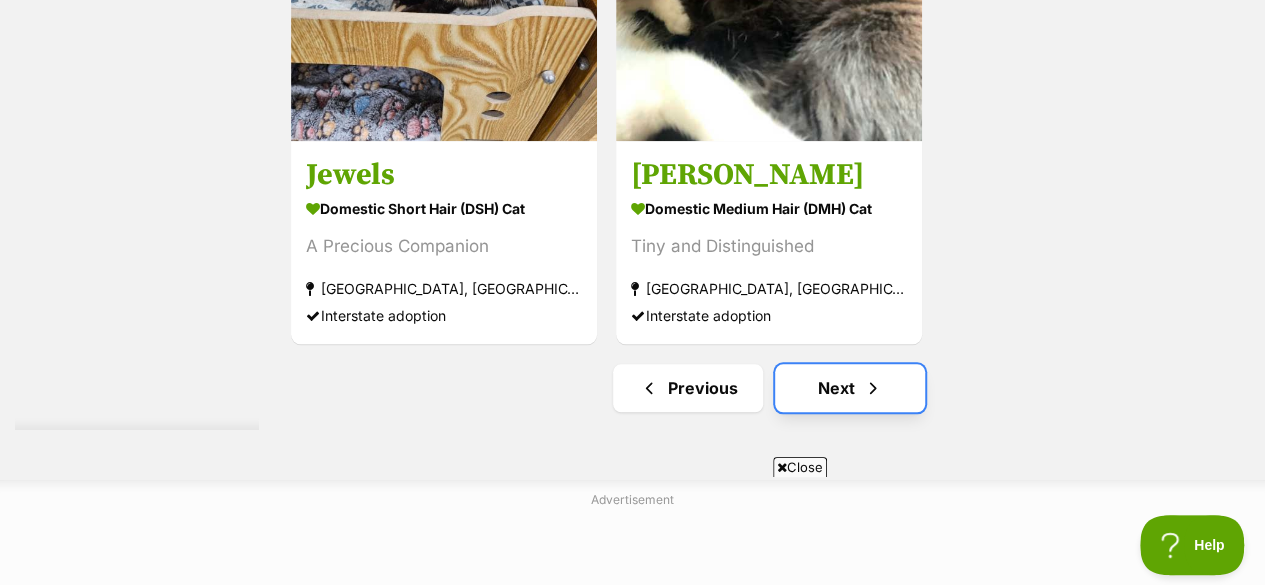 click on "Next" at bounding box center (850, 388) 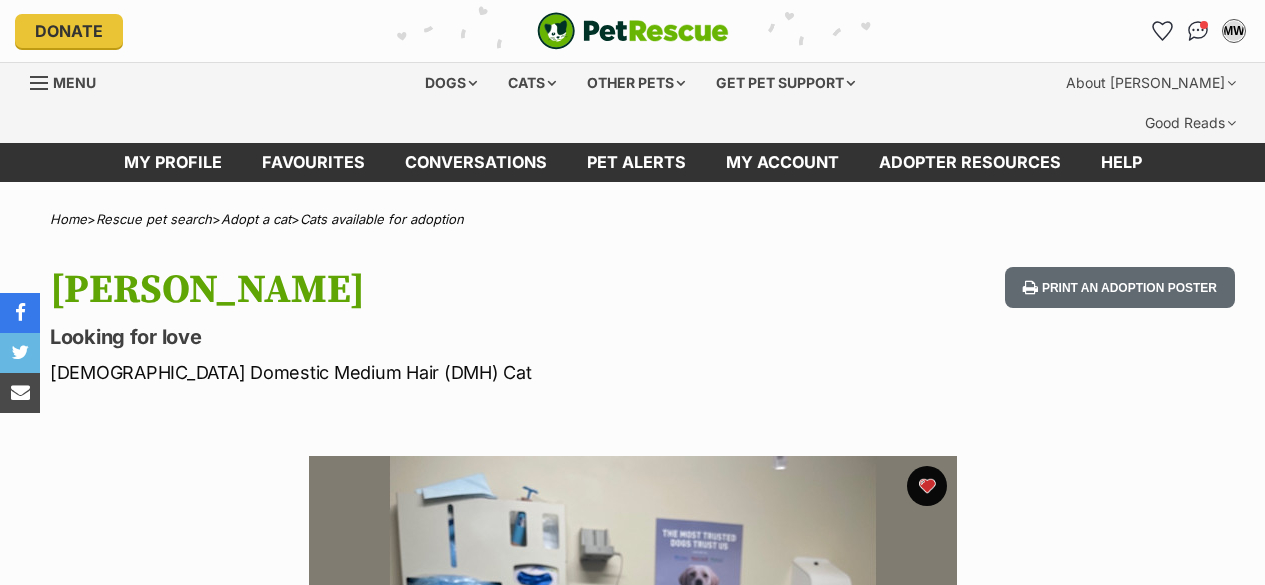 scroll, scrollTop: 0, scrollLeft: 0, axis: both 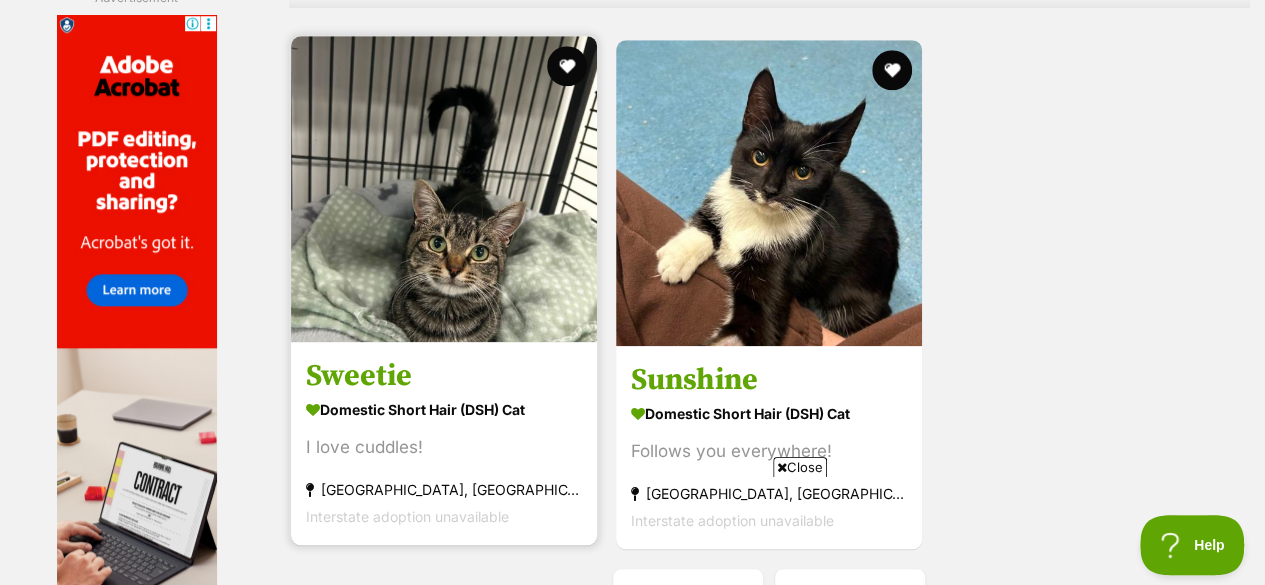 click at bounding box center [444, 189] 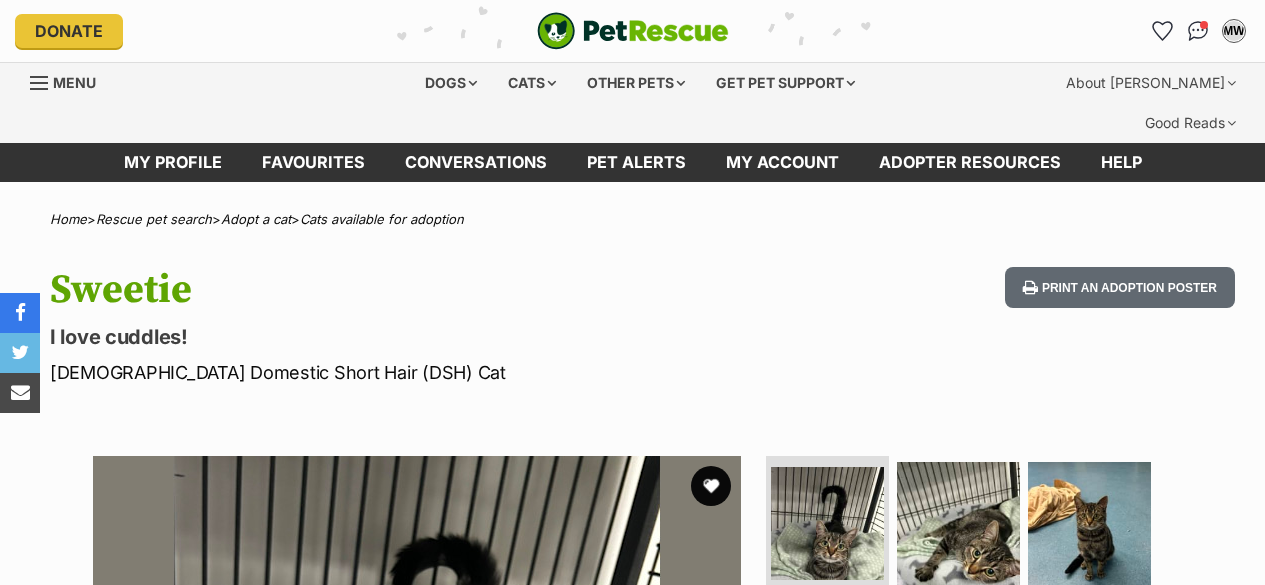 scroll, scrollTop: 0, scrollLeft: 0, axis: both 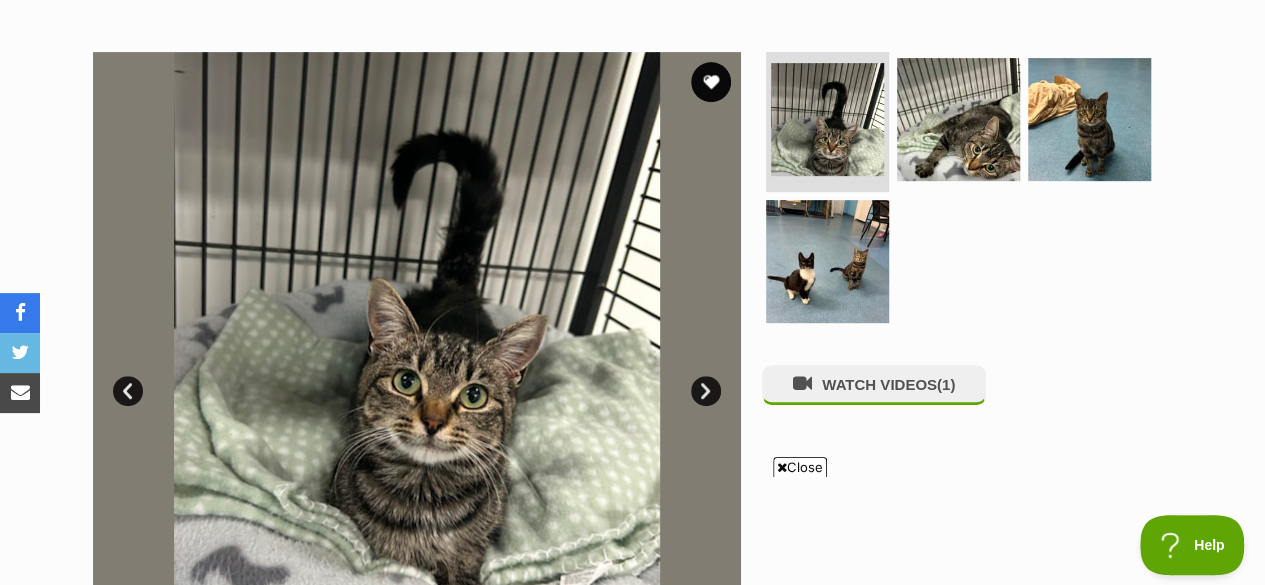 click on "Next" at bounding box center [706, 391] 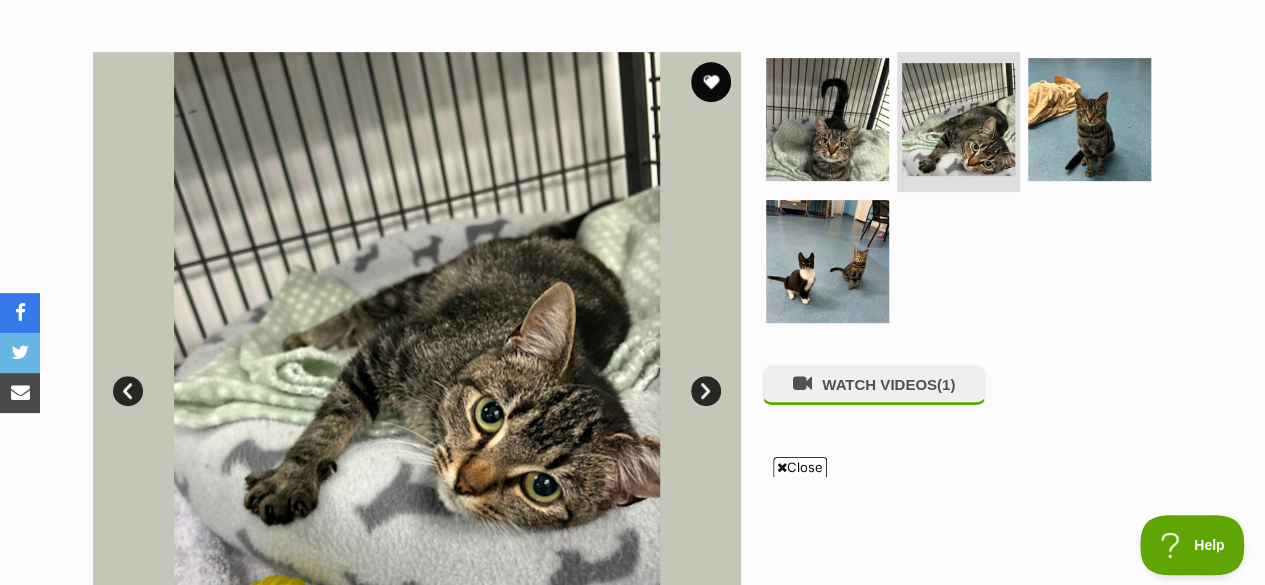 click on "Next" at bounding box center (706, 391) 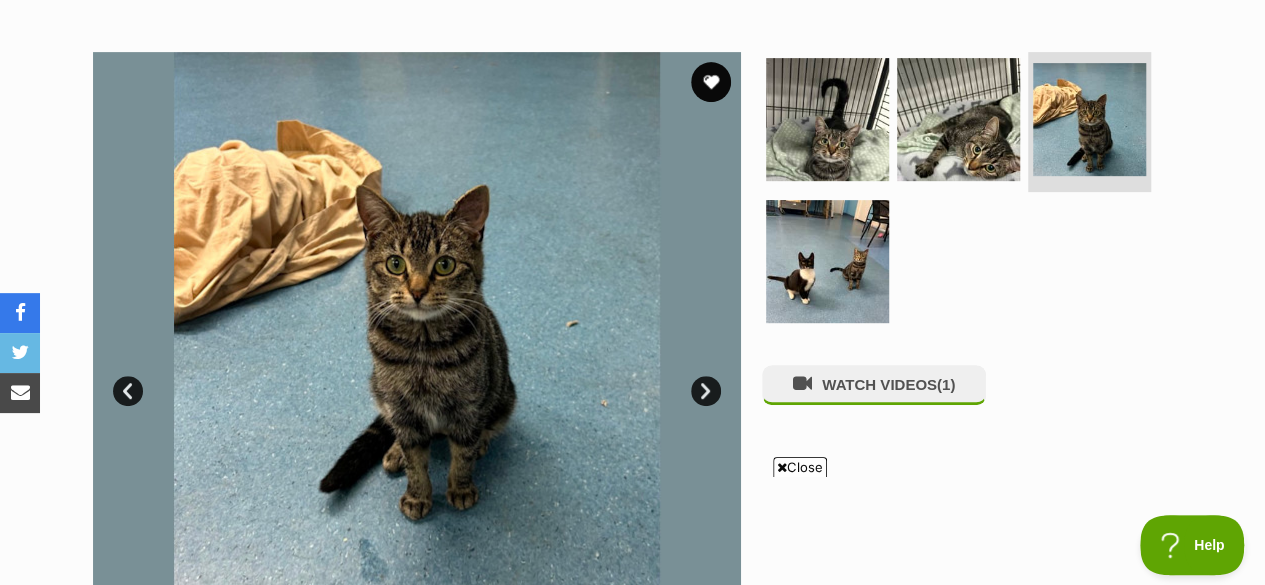 click on "Next" at bounding box center [706, 391] 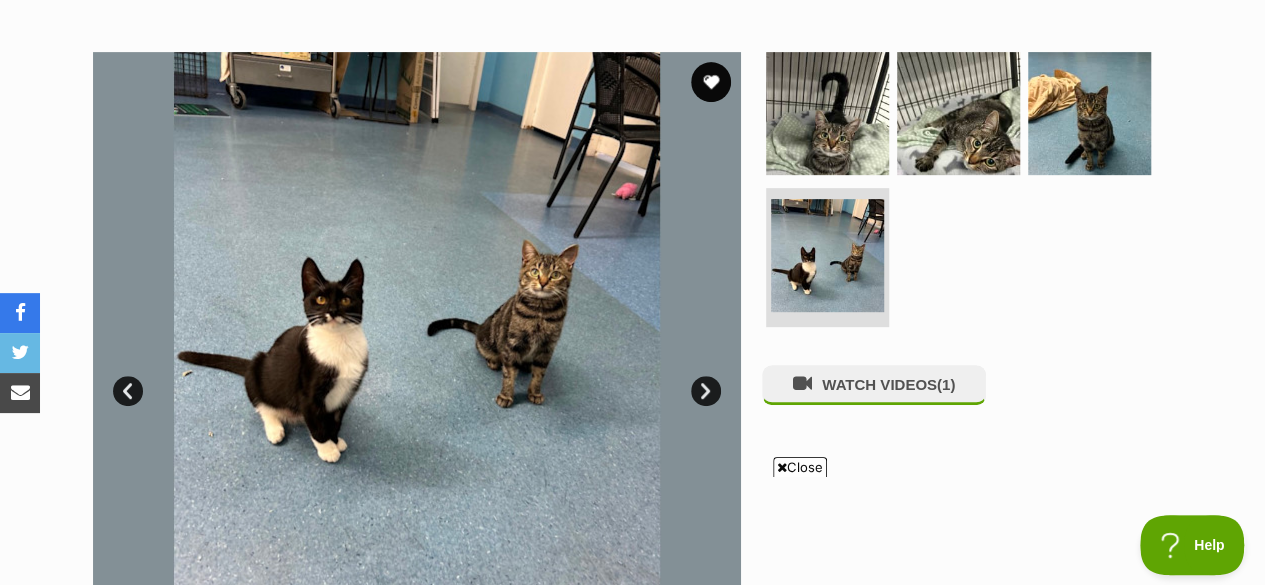 click on "Next" at bounding box center [706, 391] 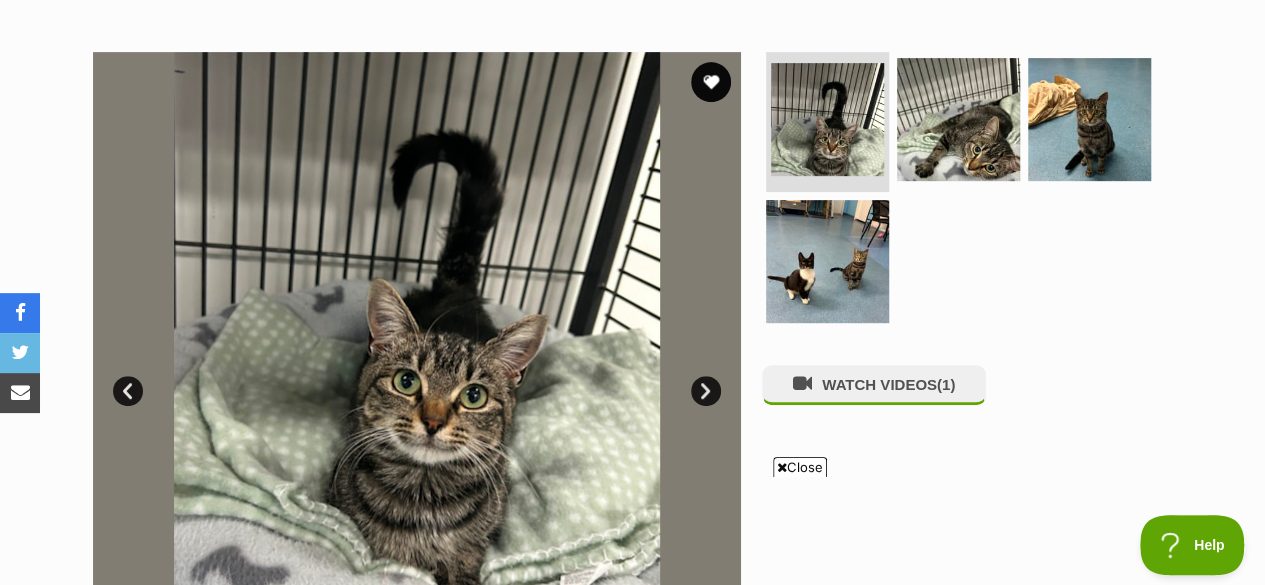 click on "Next" at bounding box center (706, 391) 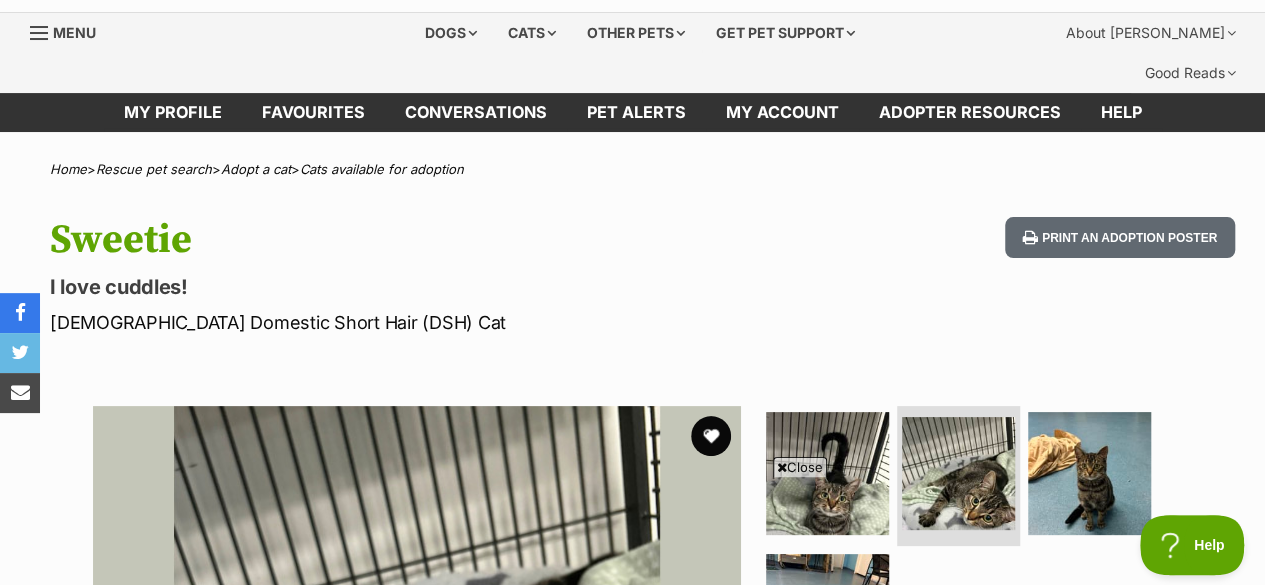 scroll, scrollTop: 37, scrollLeft: 0, axis: vertical 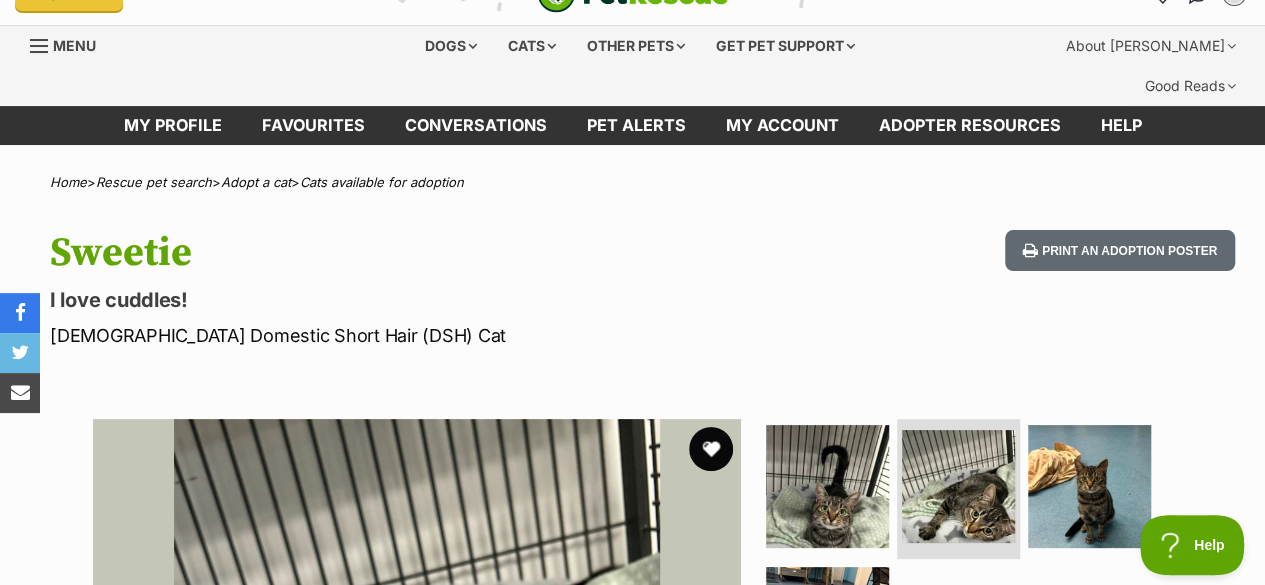 click at bounding box center [711, 449] 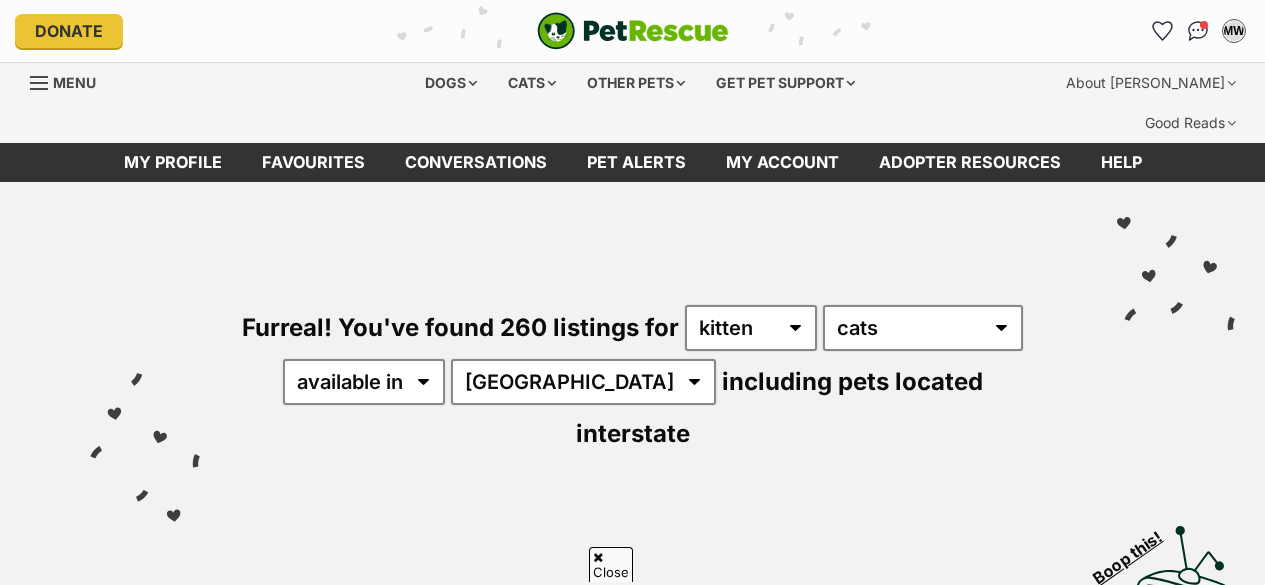 scroll, scrollTop: 4631, scrollLeft: 0, axis: vertical 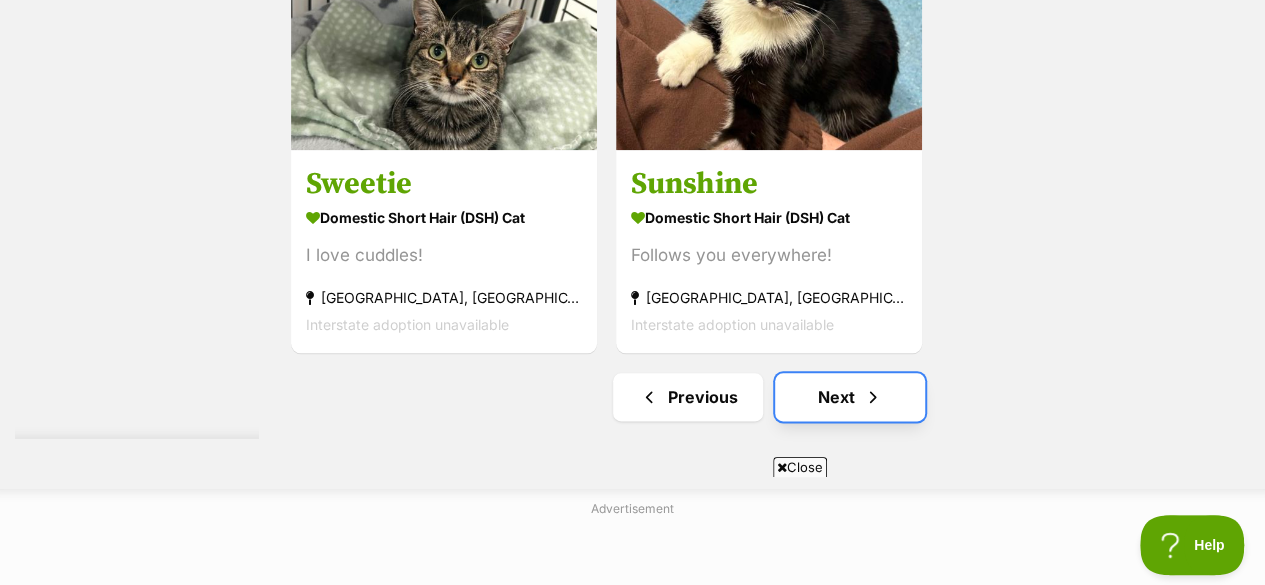 click on "Next" at bounding box center [850, 397] 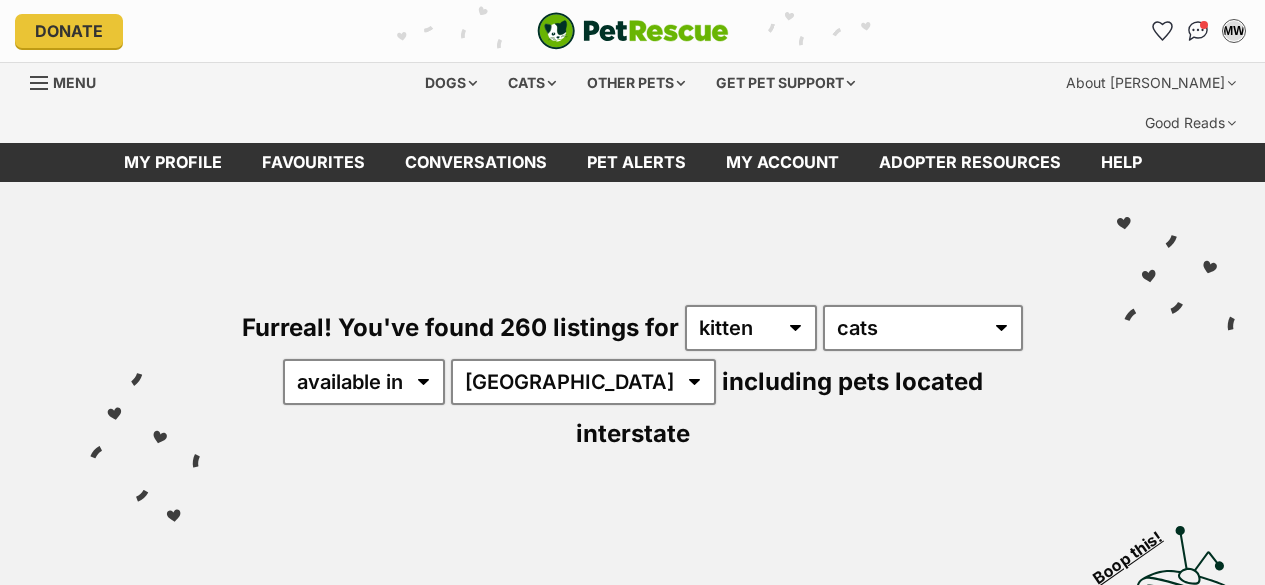 scroll, scrollTop: 0, scrollLeft: 0, axis: both 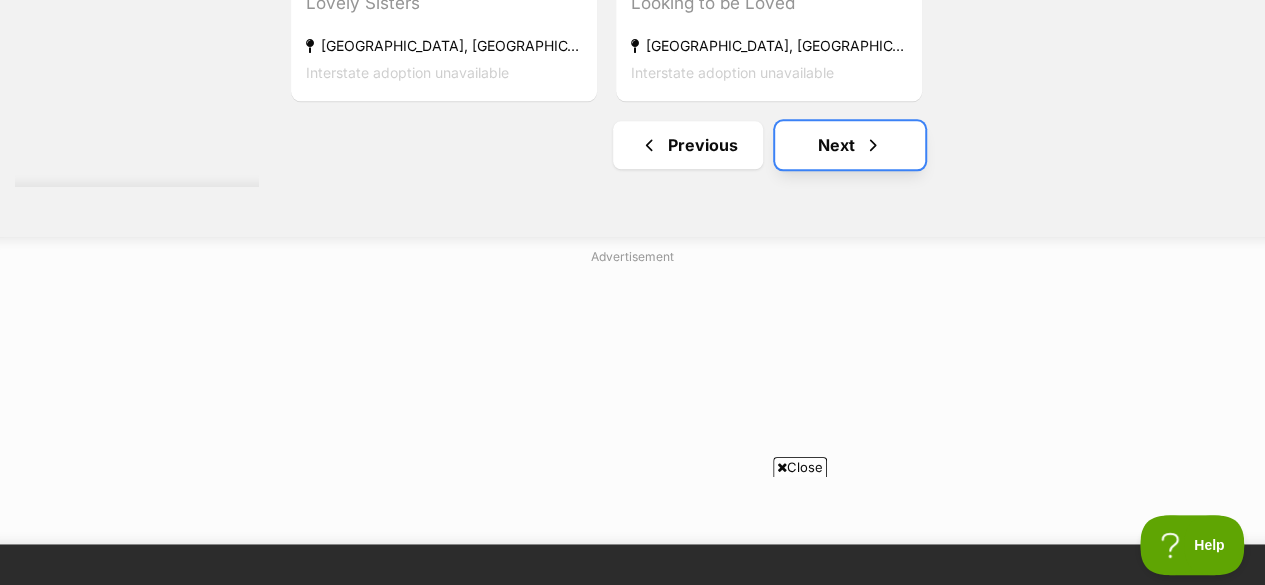 click on "Next" at bounding box center [850, 145] 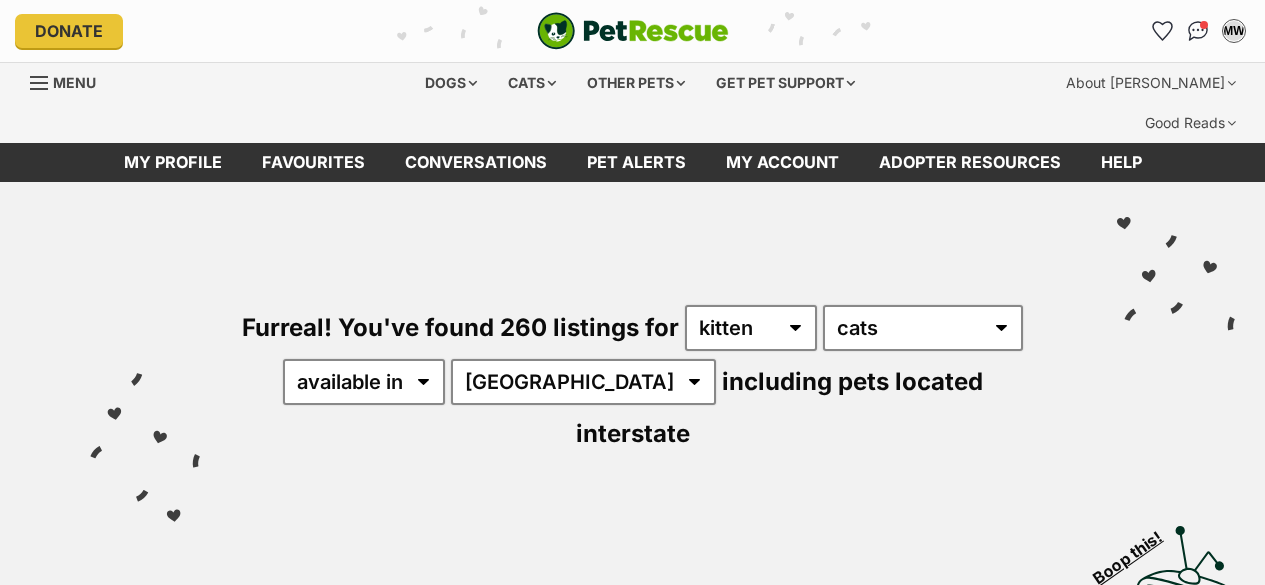 scroll, scrollTop: 0, scrollLeft: 0, axis: both 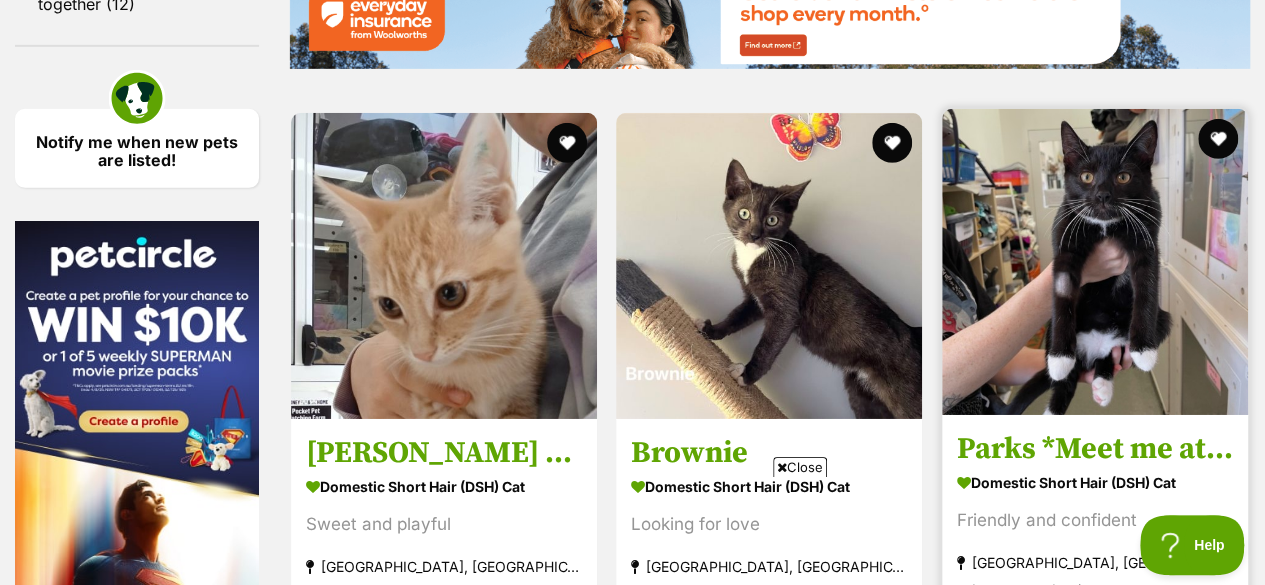 click at bounding box center [1095, 262] 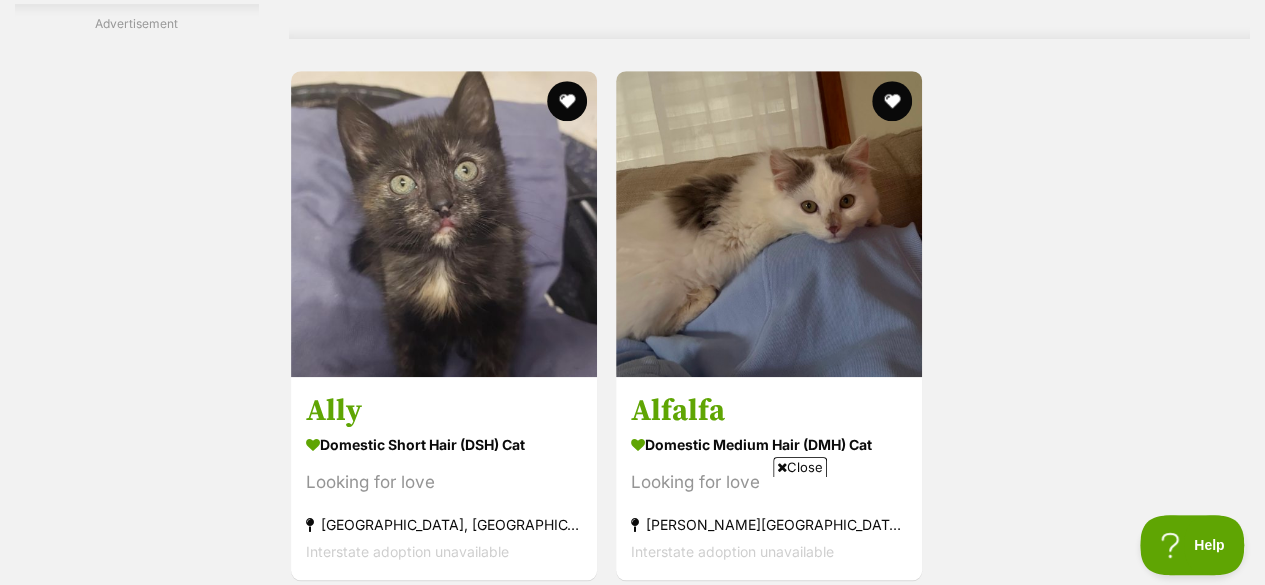 scroll, scrollTop: 4388, scrollLeft: 0, axis: vertical 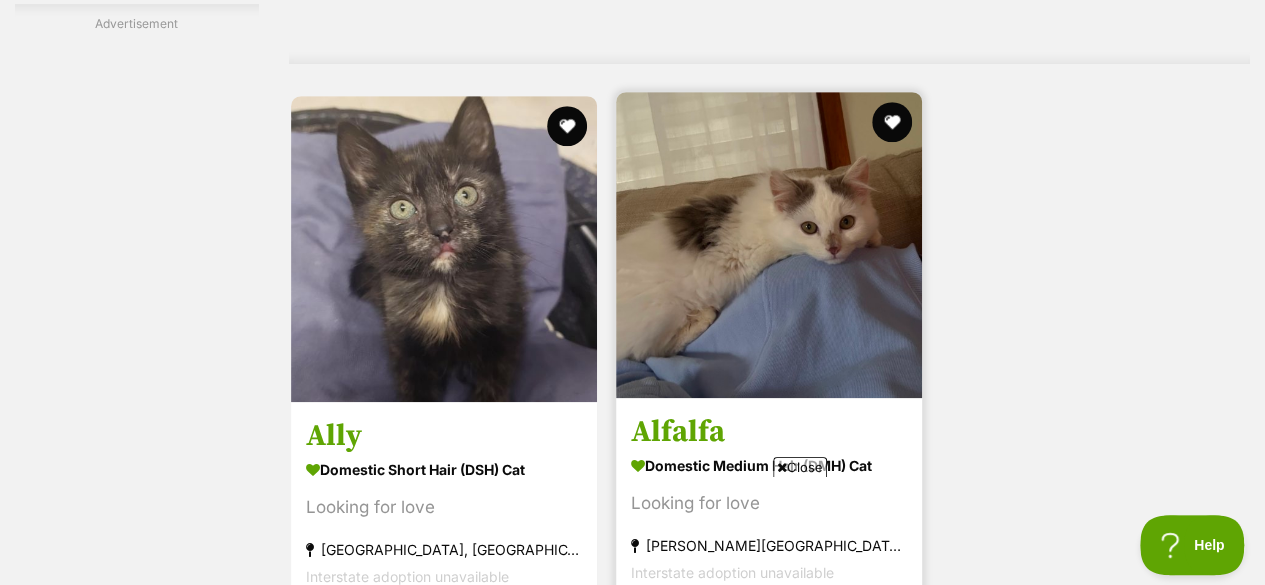 click at bounding box center (769, 245) 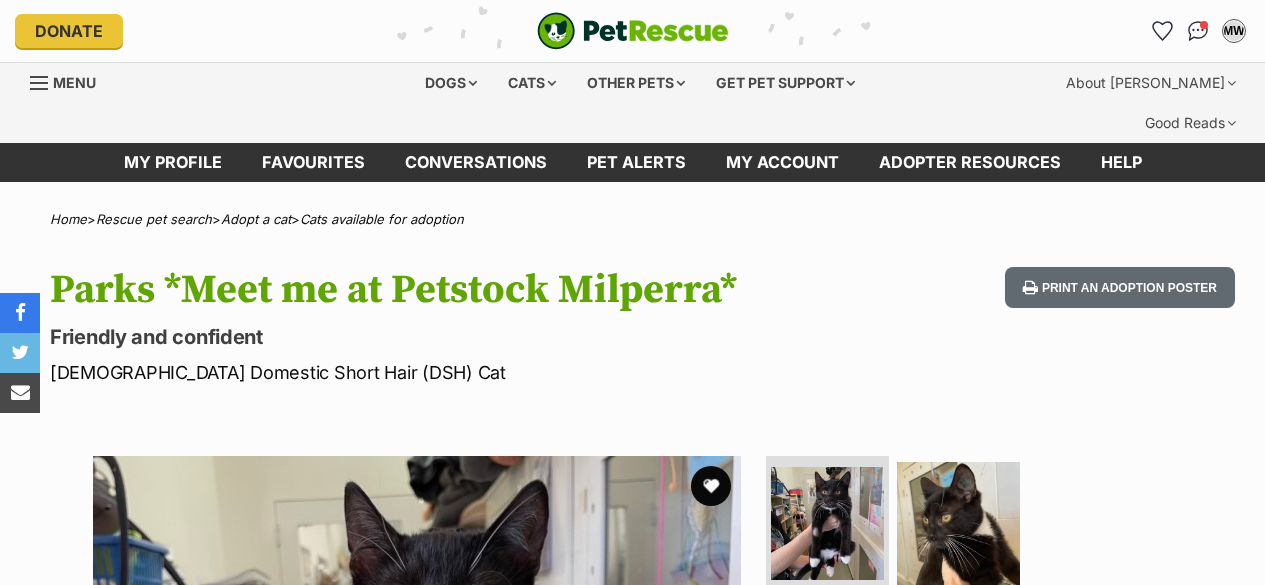 scroll, scrollTop: 0, scrollLeft: 0, axis: both 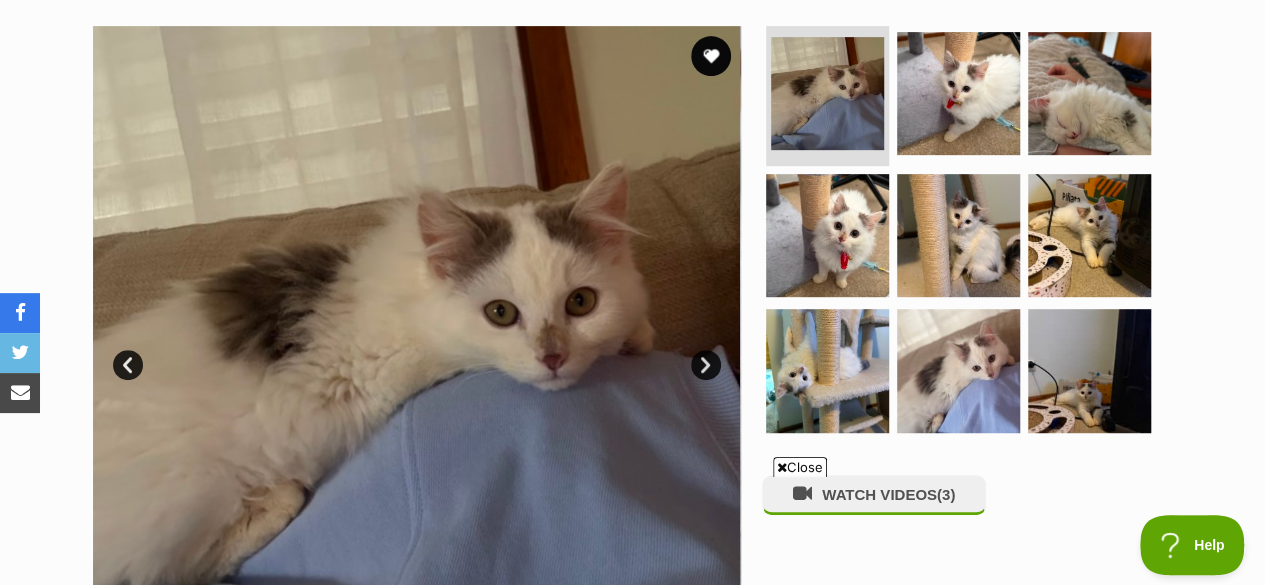 click at bounding box center [417, 350] 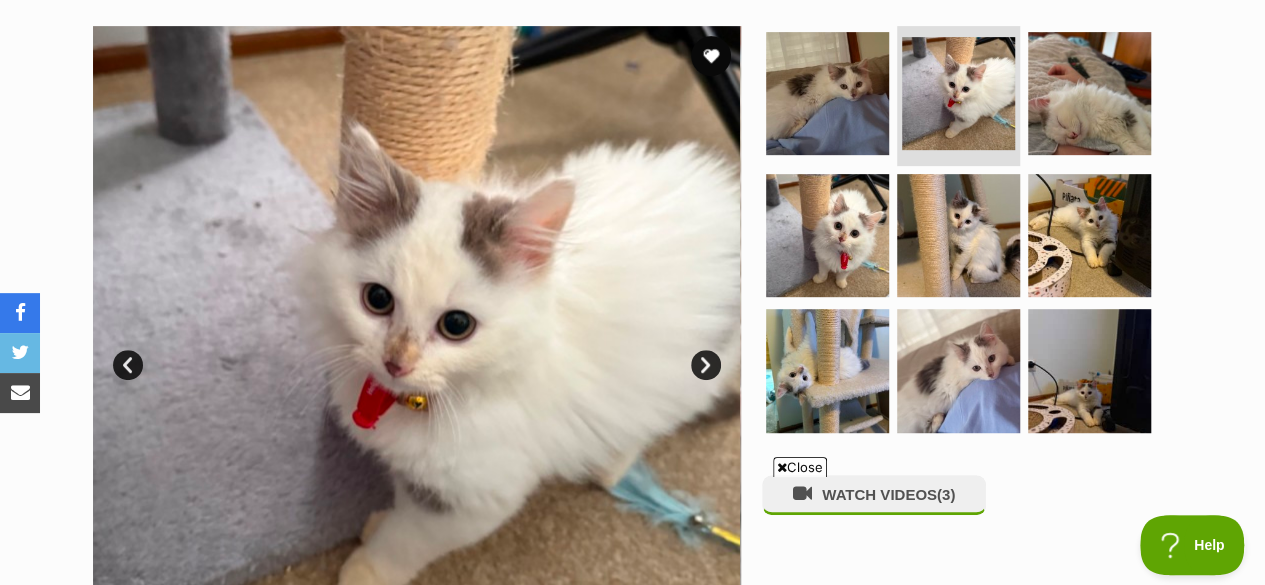 click on "Next" at bounding box center (706, 365) 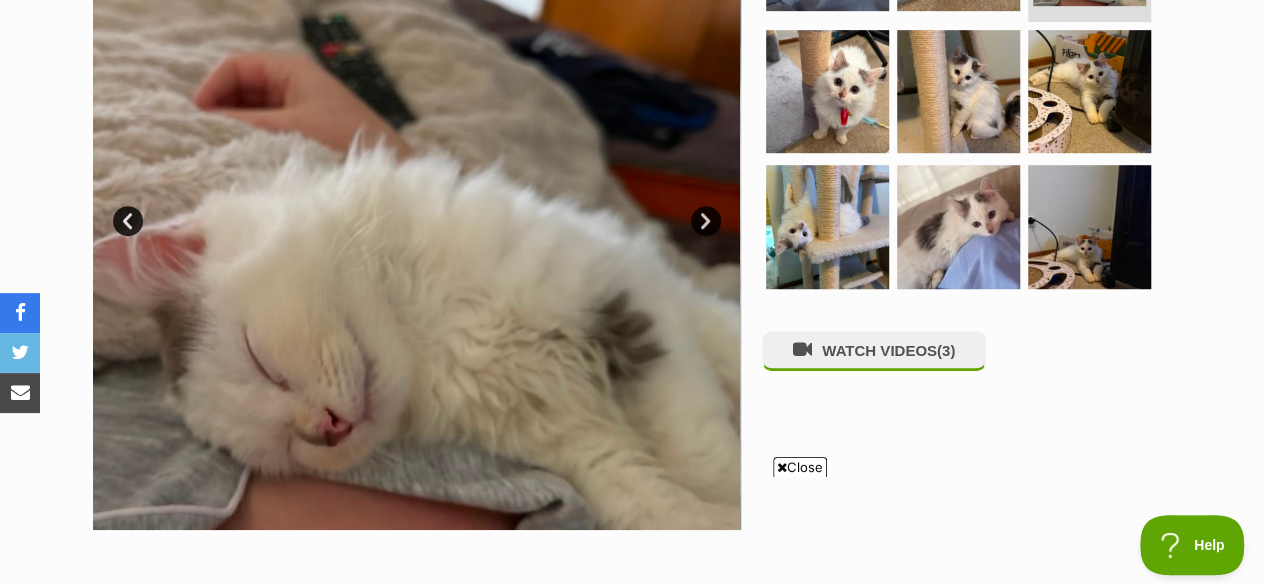 scroll, scrollTop: 568, scrollLeft: 0, axis: vertical 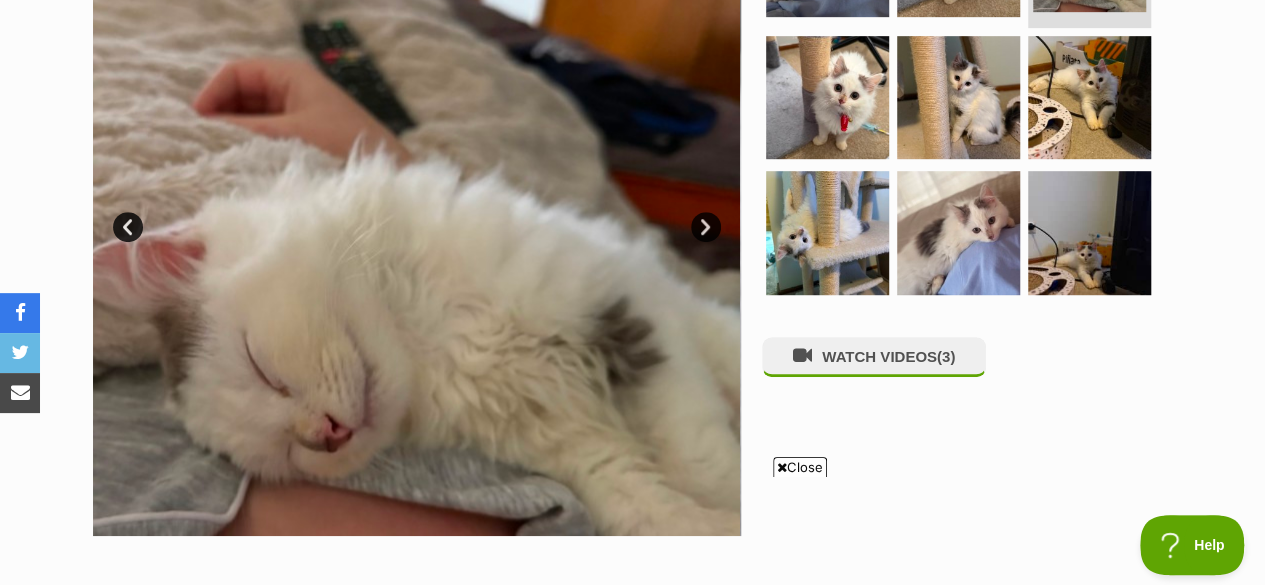 click on "Next" at bounding box center [706, 227] 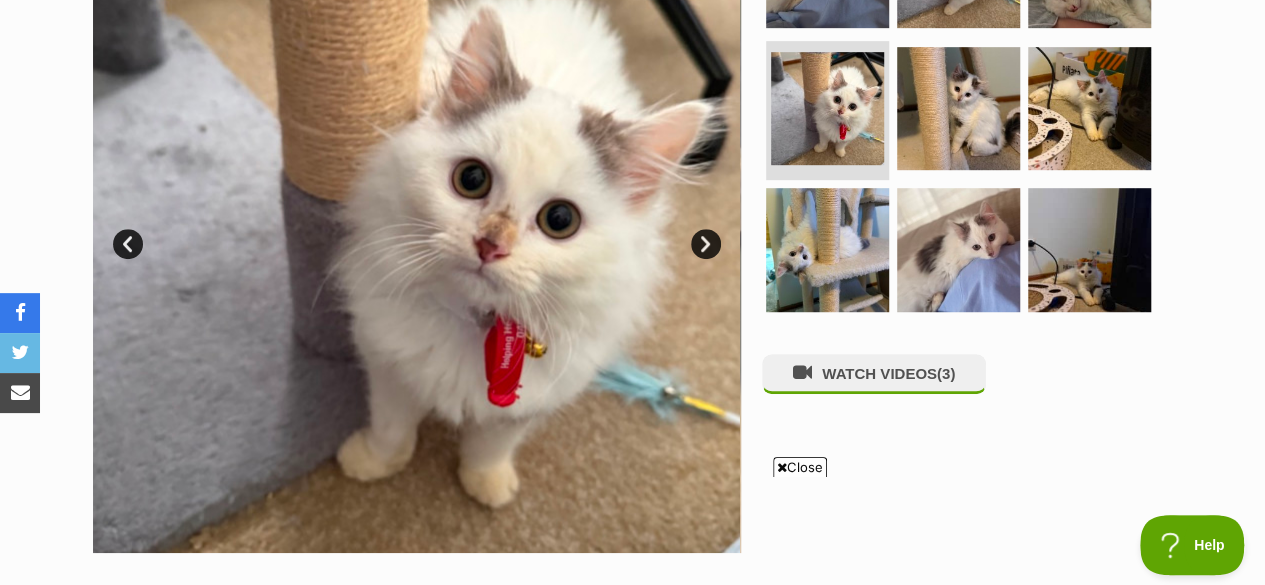 scroll, scrollTop: 552, scrollLeft: 0, axis: vertical 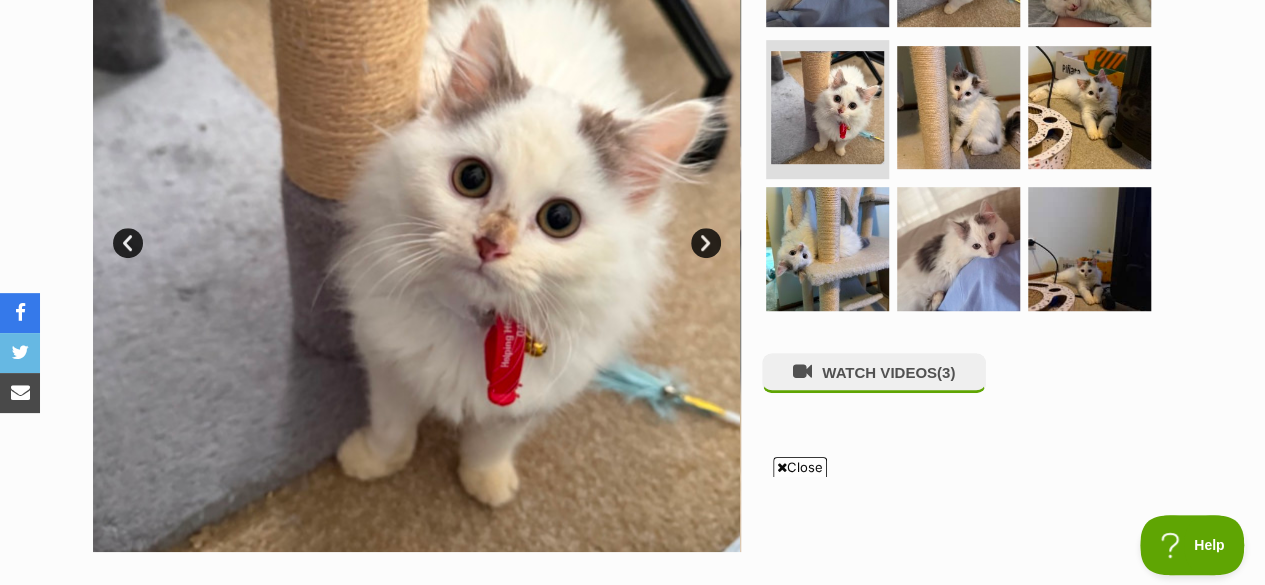 click on "Next" at bounding box center (706, 243) 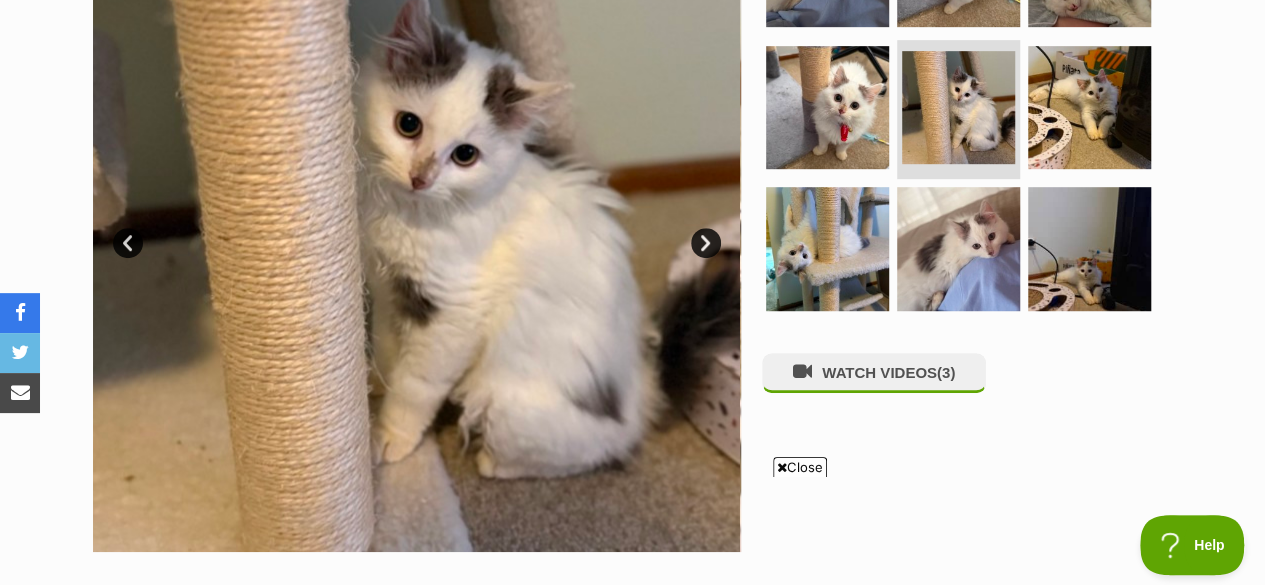 click on "Next" at bounding box center [706, 243] 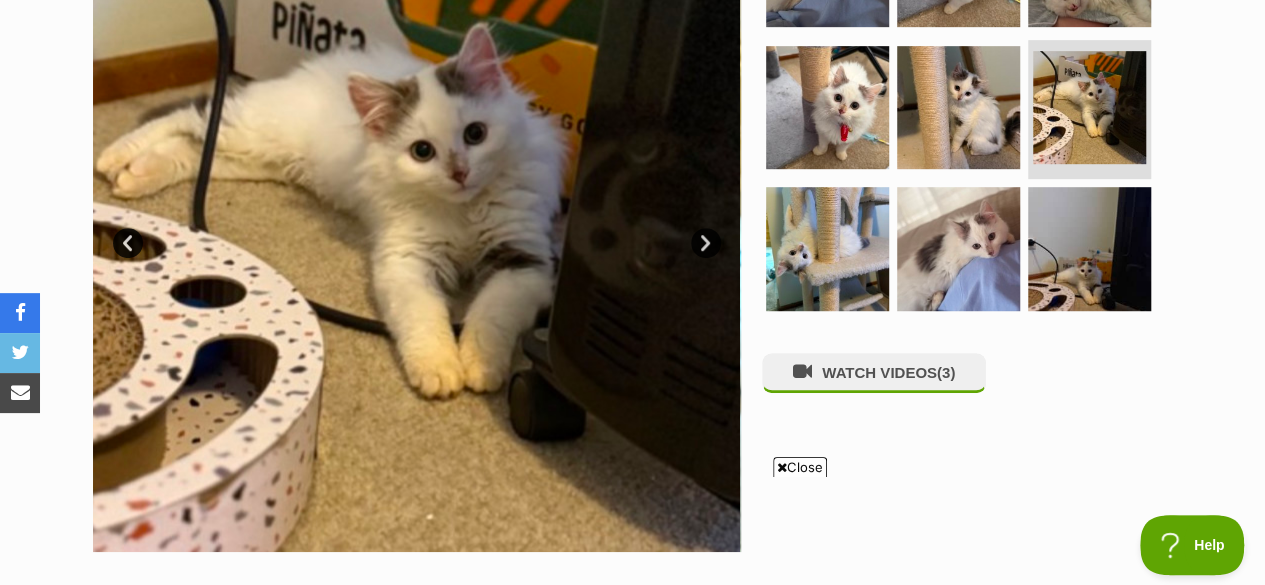 click on "Next" at bounding box center [706, 243] 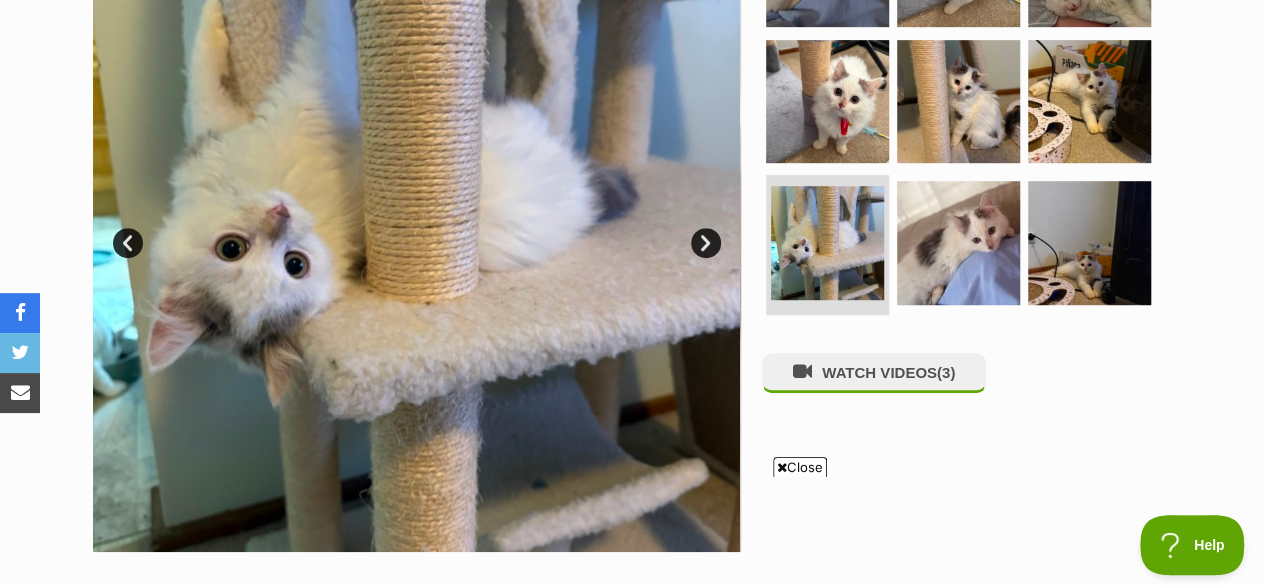 click on "Next" at bounding box center [706, 243] 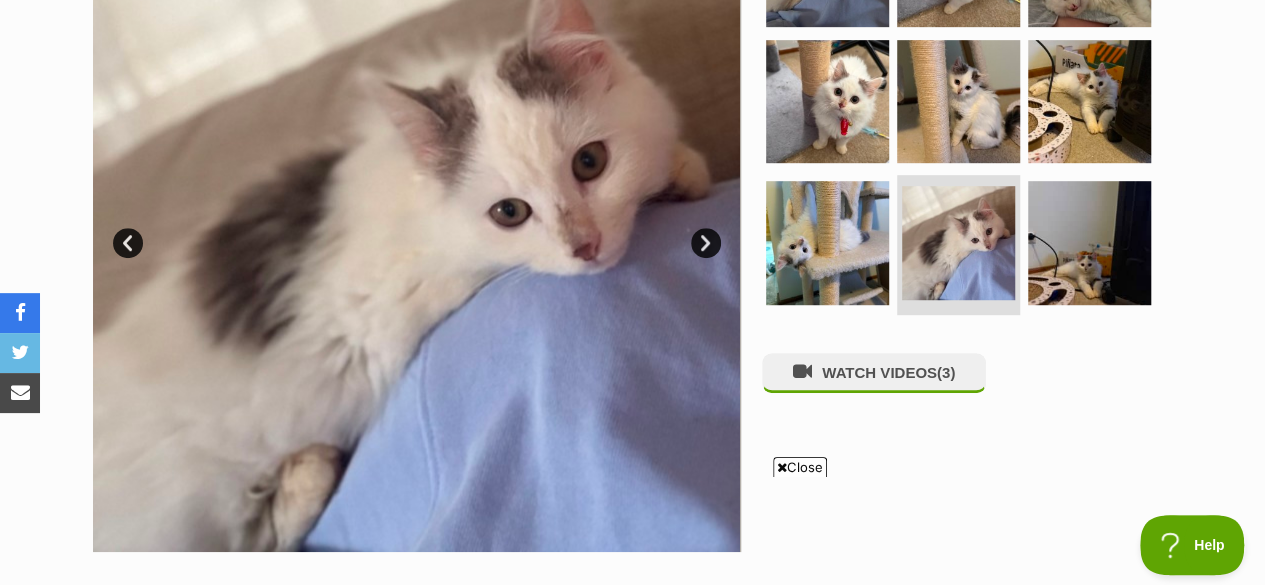 click on "Next" at bounding box center (706, 243) 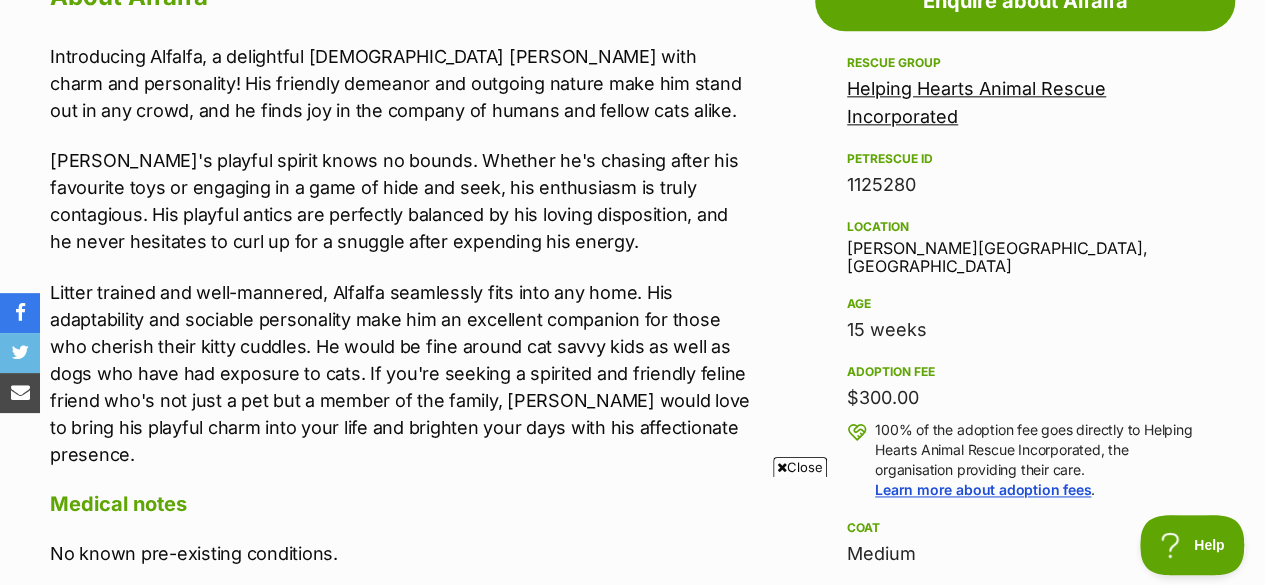 scroll, scrollTop: 1195, scrollLeft: 0, axis: vertical 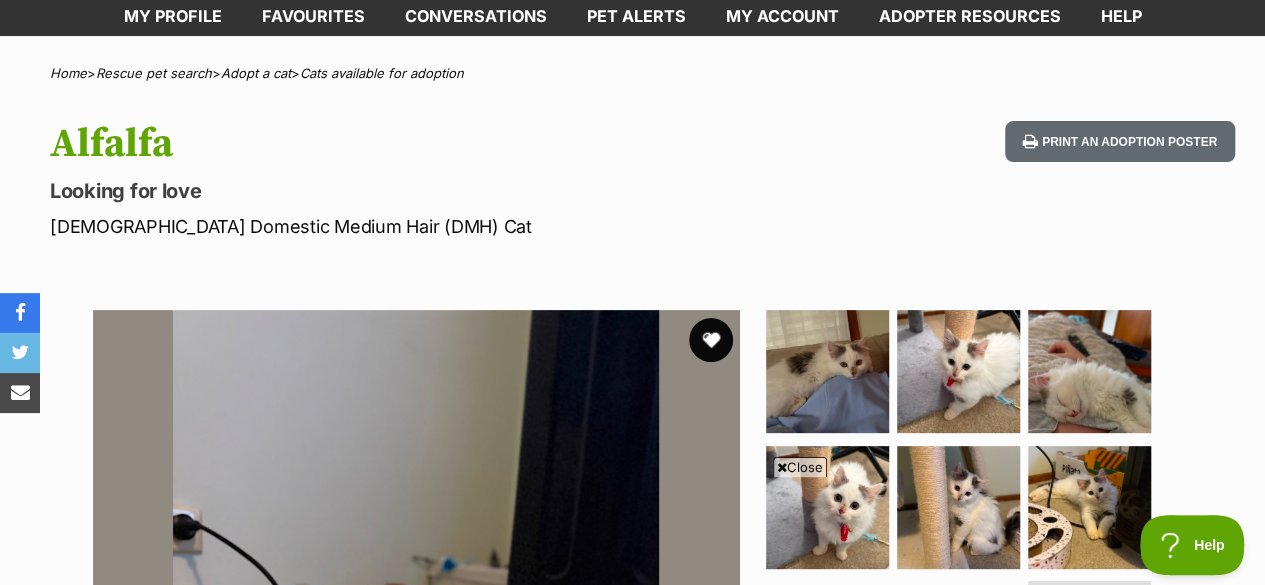 click at bounding box center [711, 340] 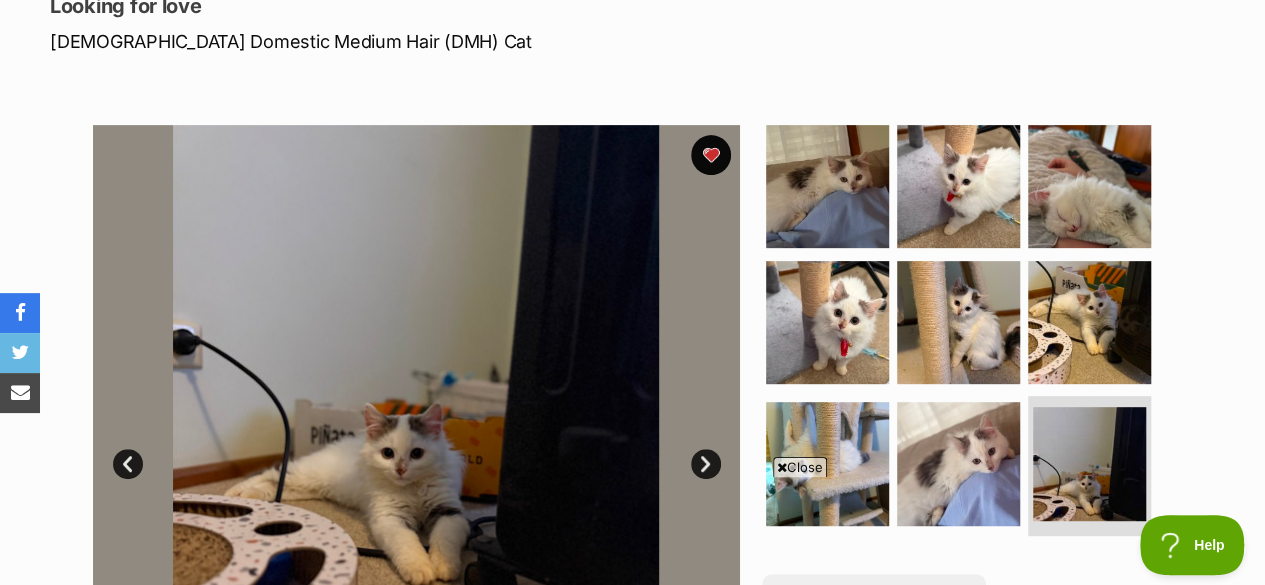 scroll, scrollTop: 332, scrollLeft: 0, axis: vertical 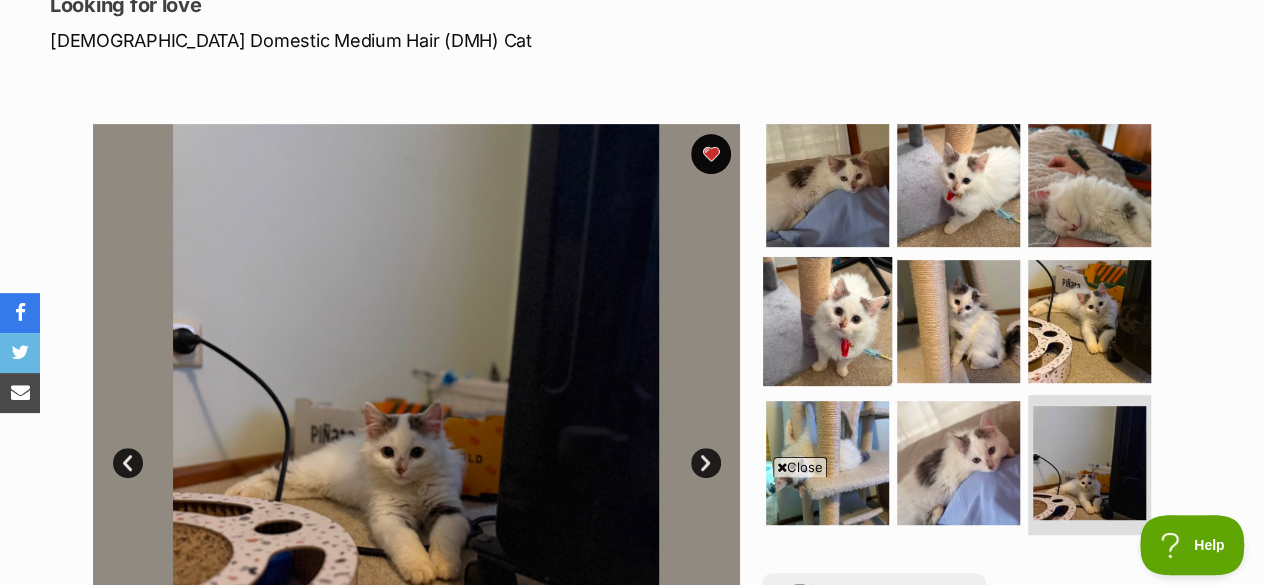 click at bounding box center (827, 320) 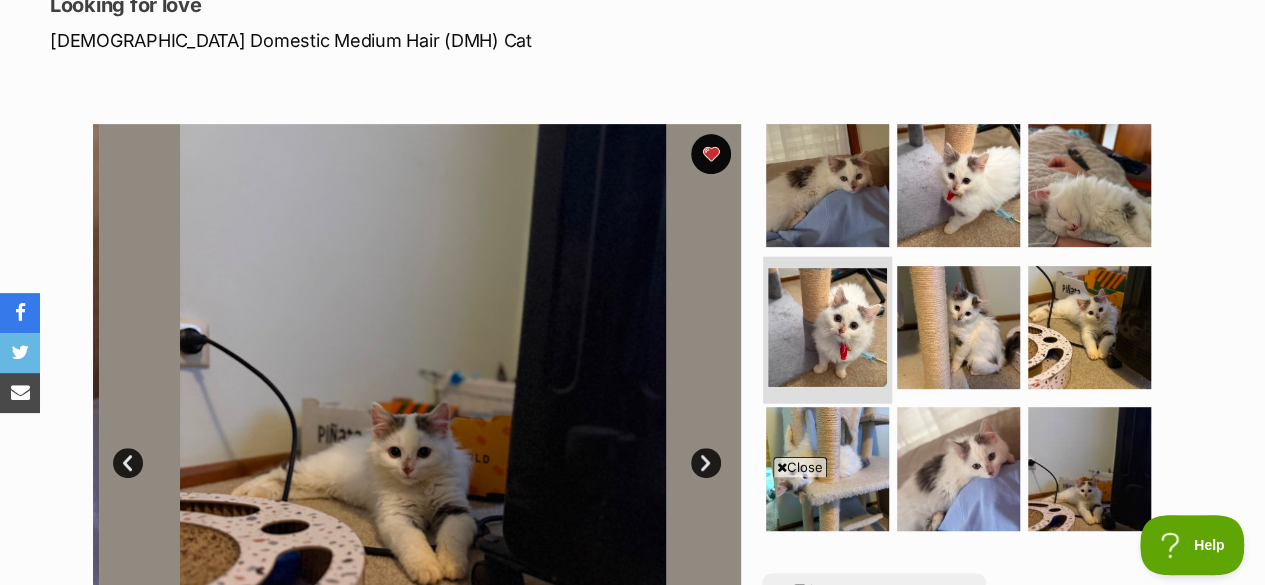 scroll, scrollTop: 0, scrollLeft: 0, axis: both 